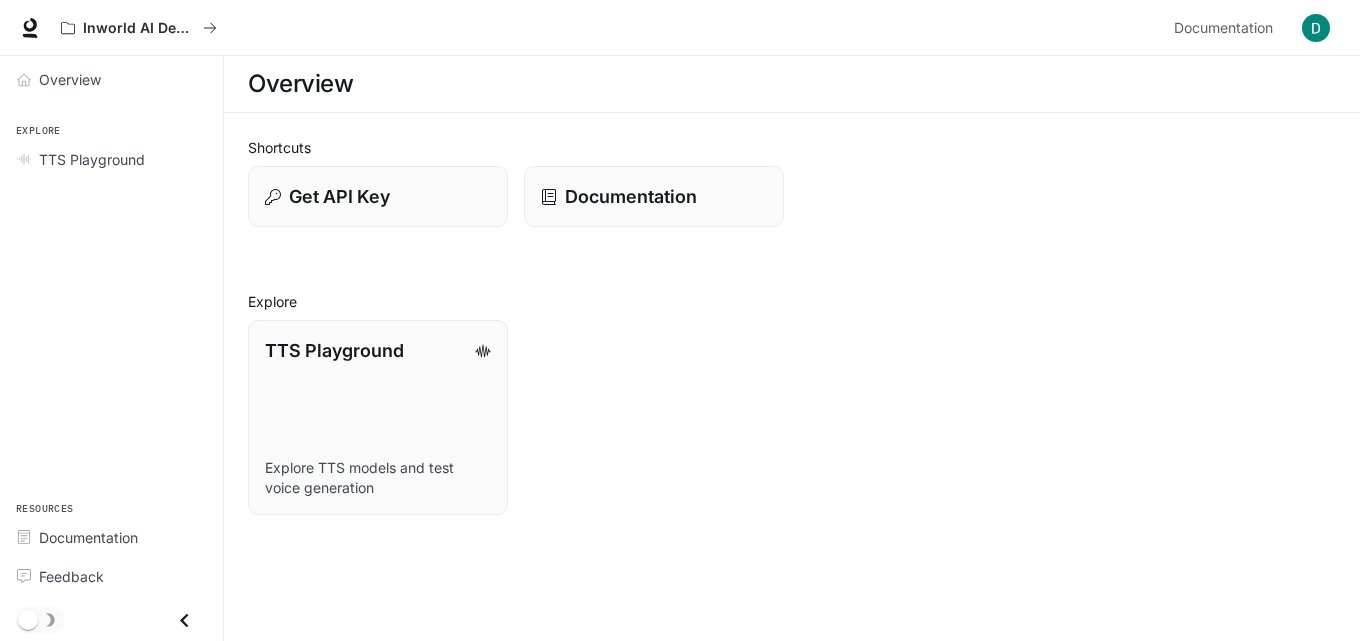 scroll, scrollTop: 0, scrollLeft: 0, axis: both 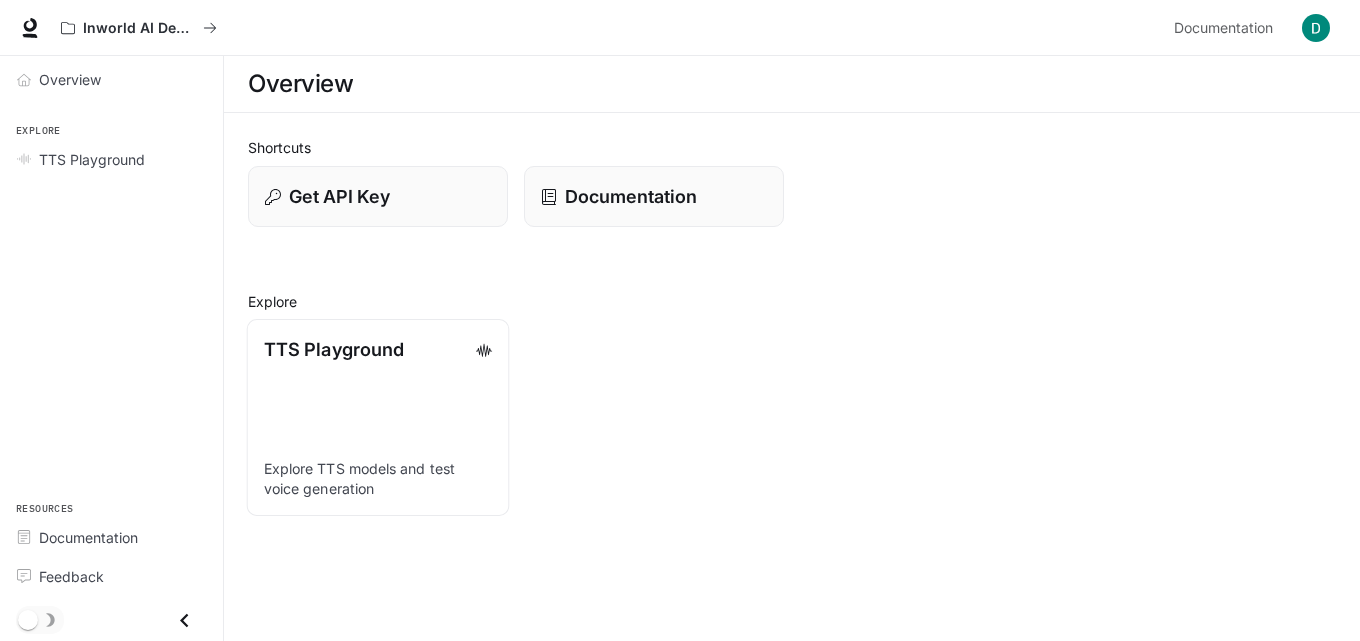 click on "TTS Playground Explore TTS models and test voice generation" at bounding box center [378, 417] 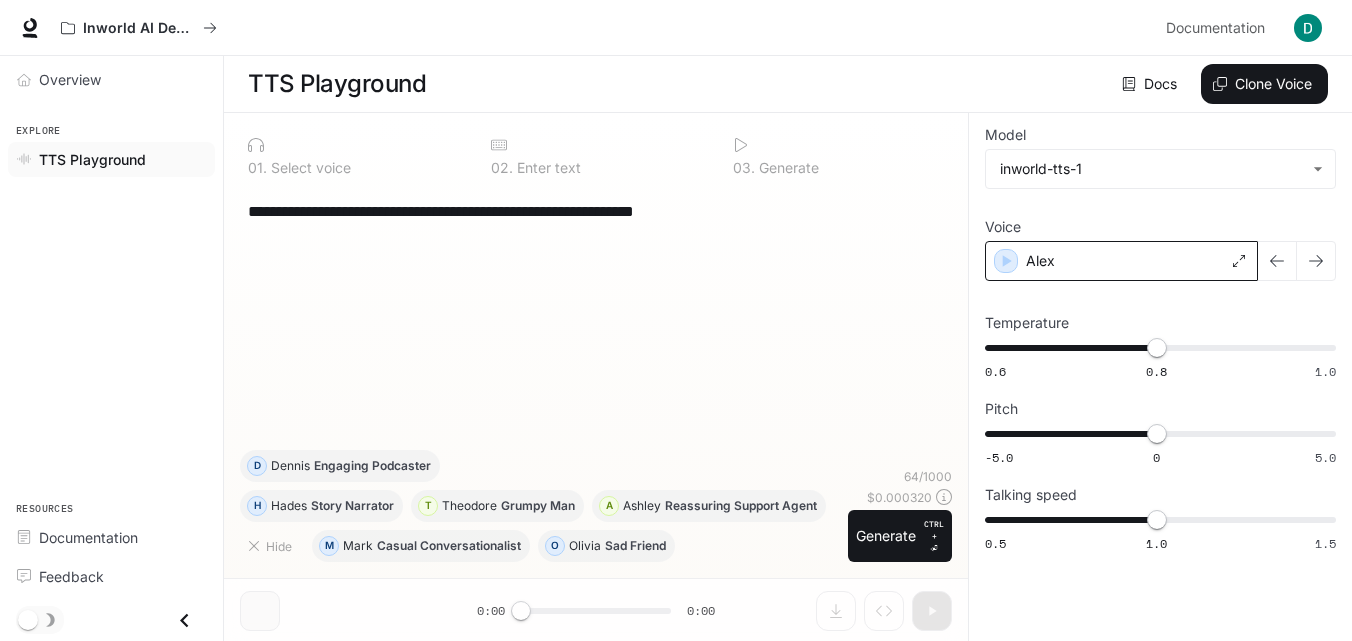 click 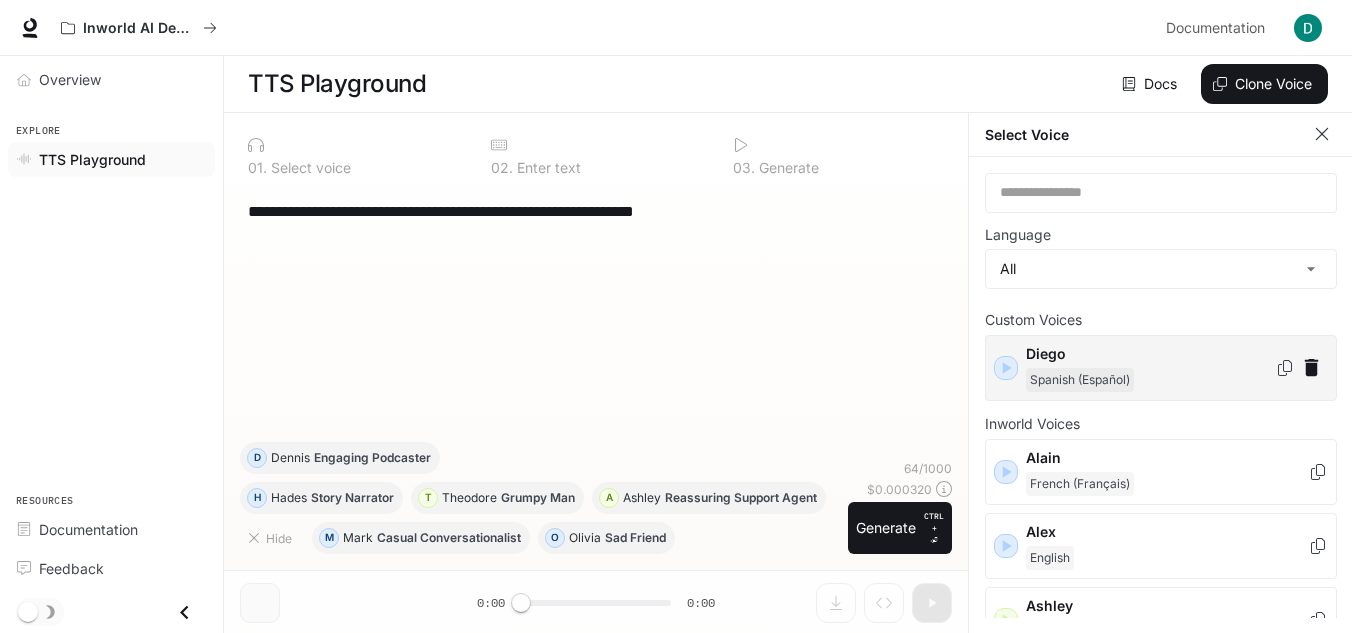 click on "Diego" at bounding box center [1150, 354] 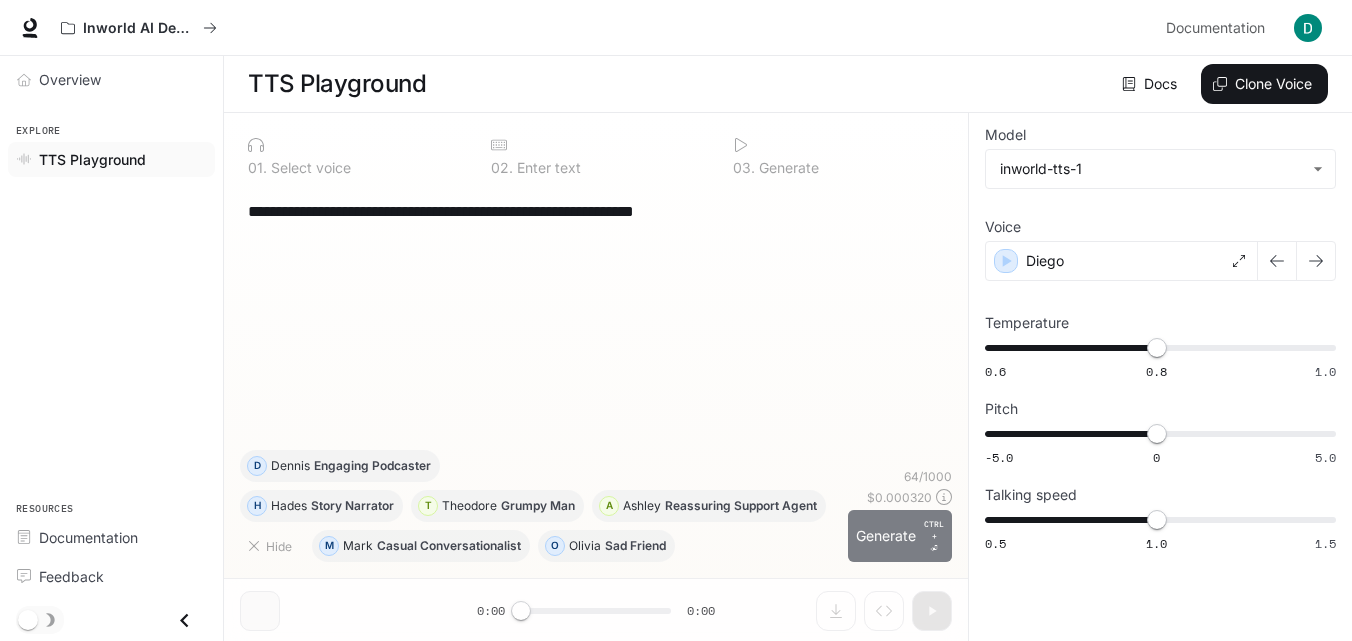 click on "Generate CTRL +  ⏎" at bounding box center (900, 536) 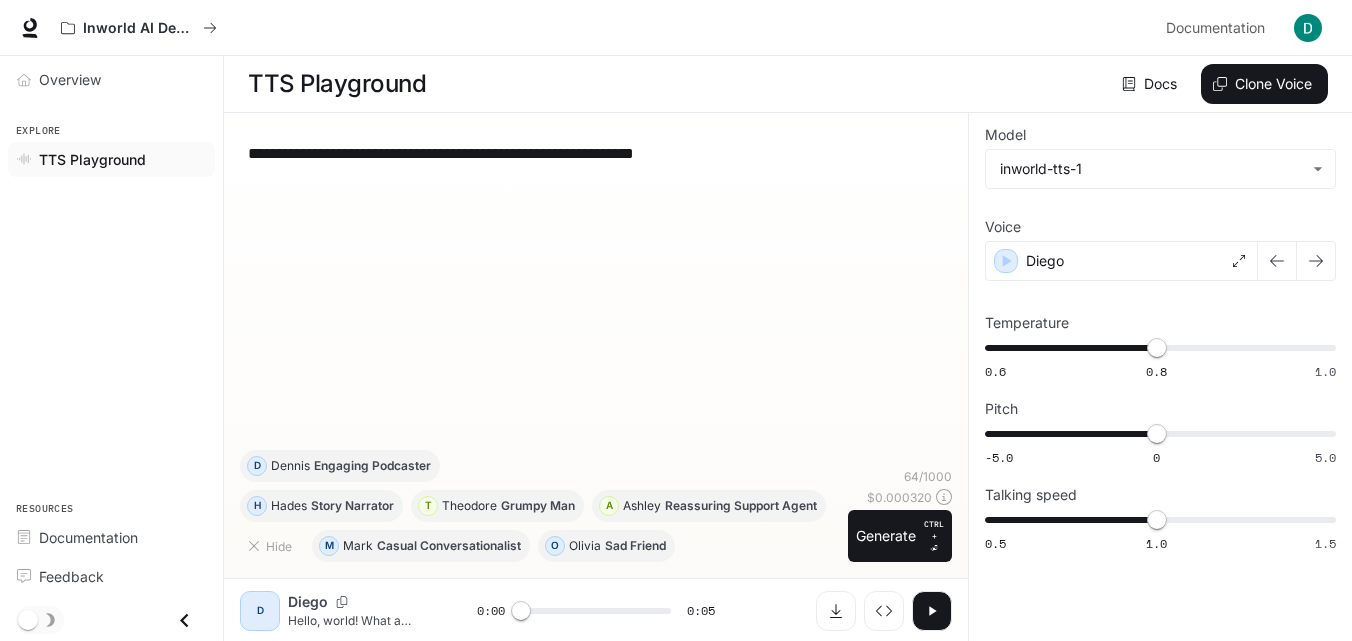 click at bounding box center (932, 611) 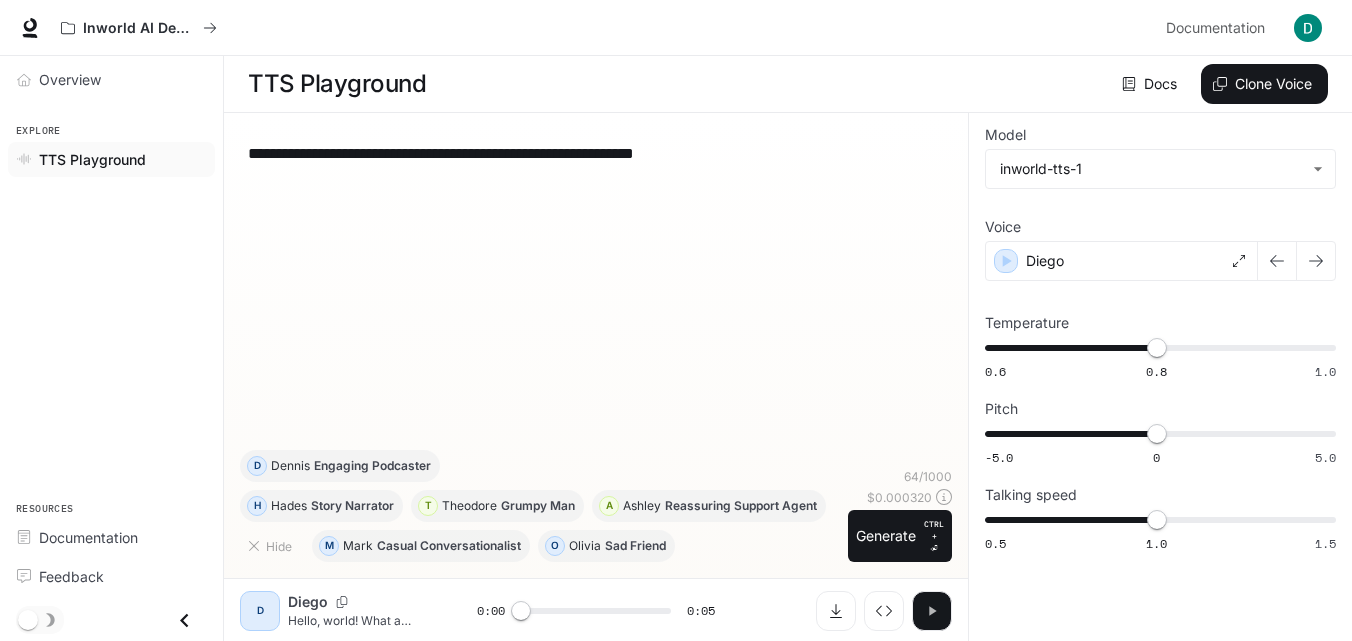 click at bounding box center [932, 611] 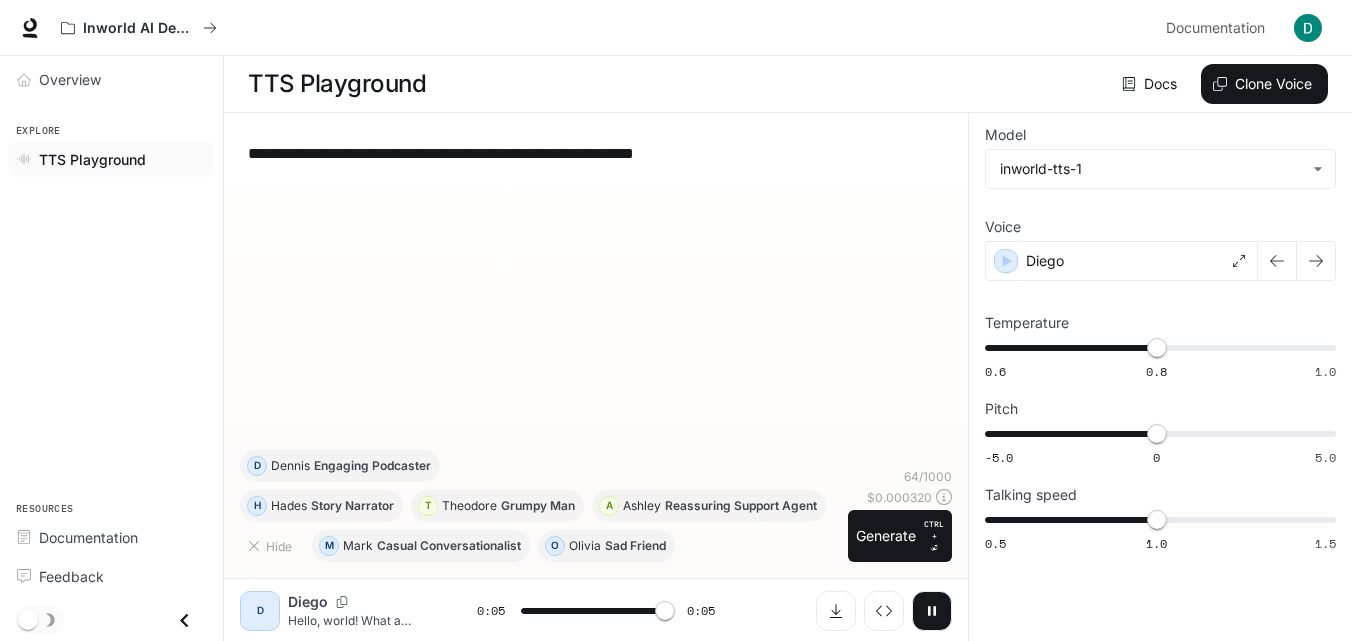 type on "*" 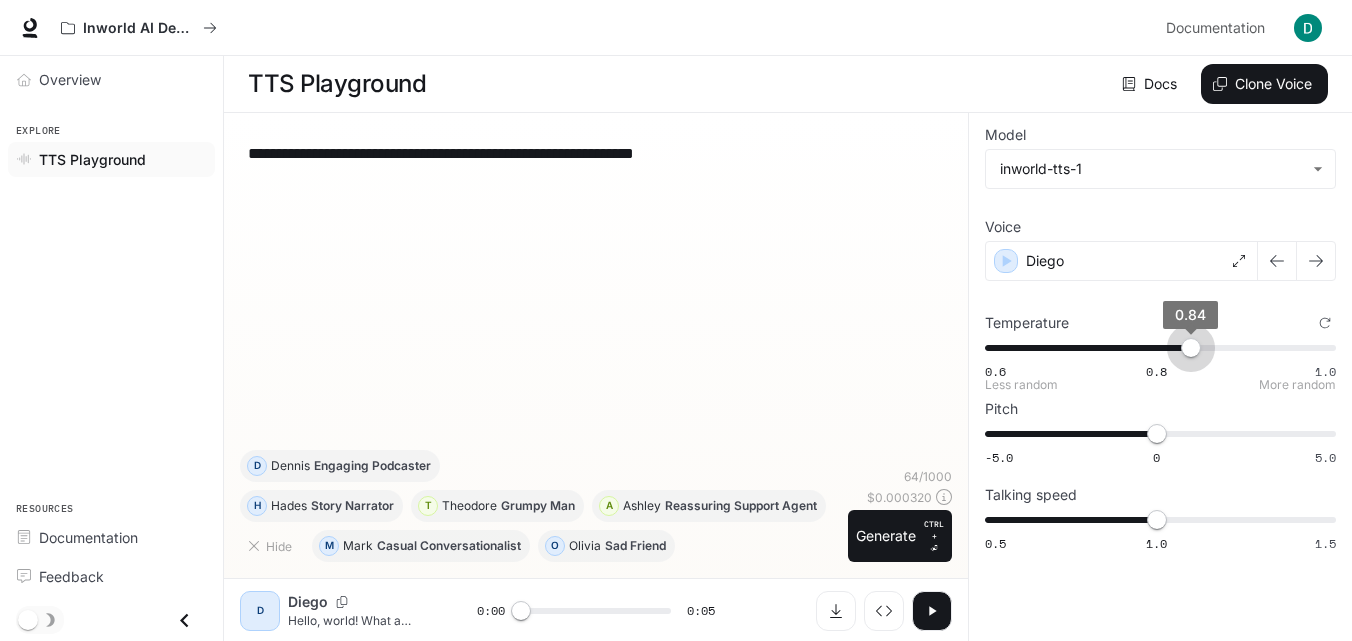 type on "*" 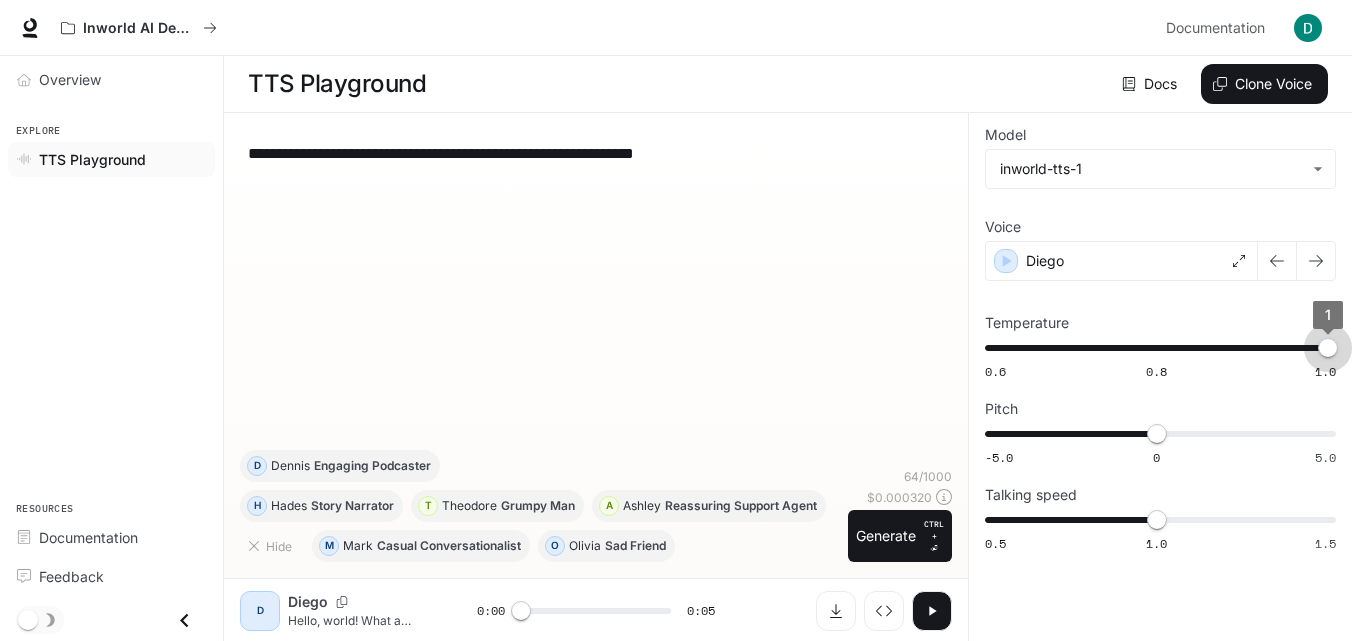 drag, startPoint x: 1173, startPoint y: 350, endPoint x: 1359, endPoint y: 324, distance: 187.80841 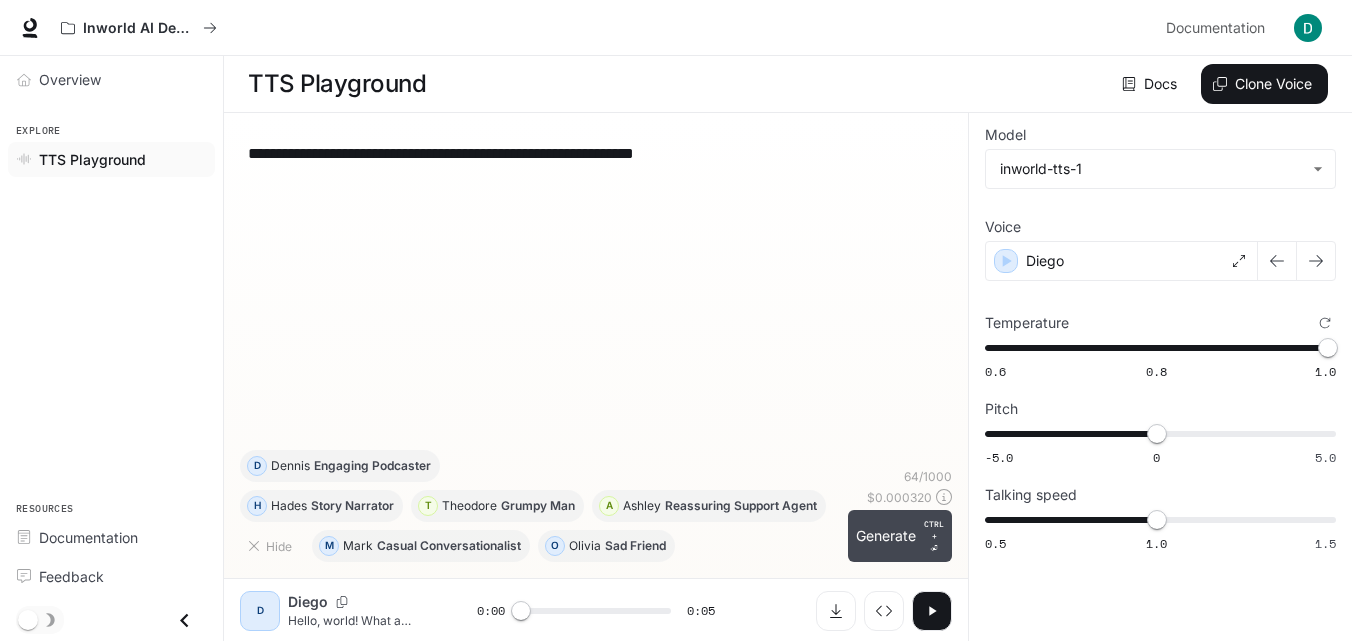 click on "Generate CTRL +  ⏎" at bounding box center [900, 536] 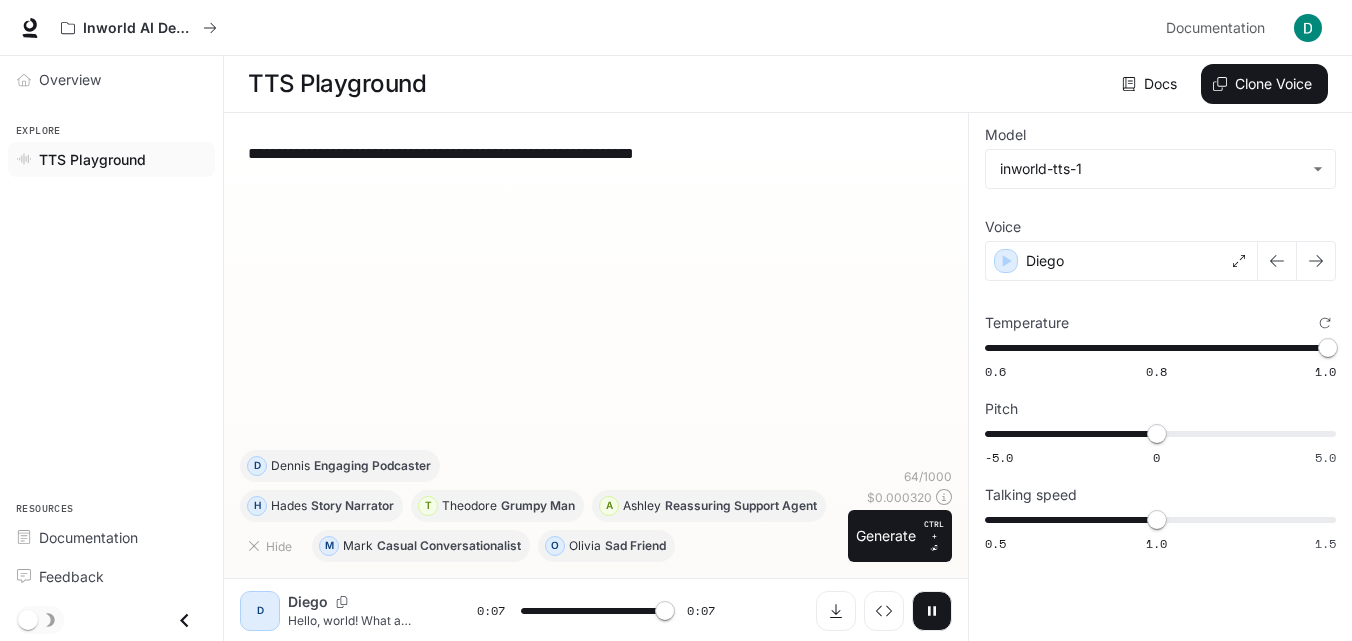 type on "*" 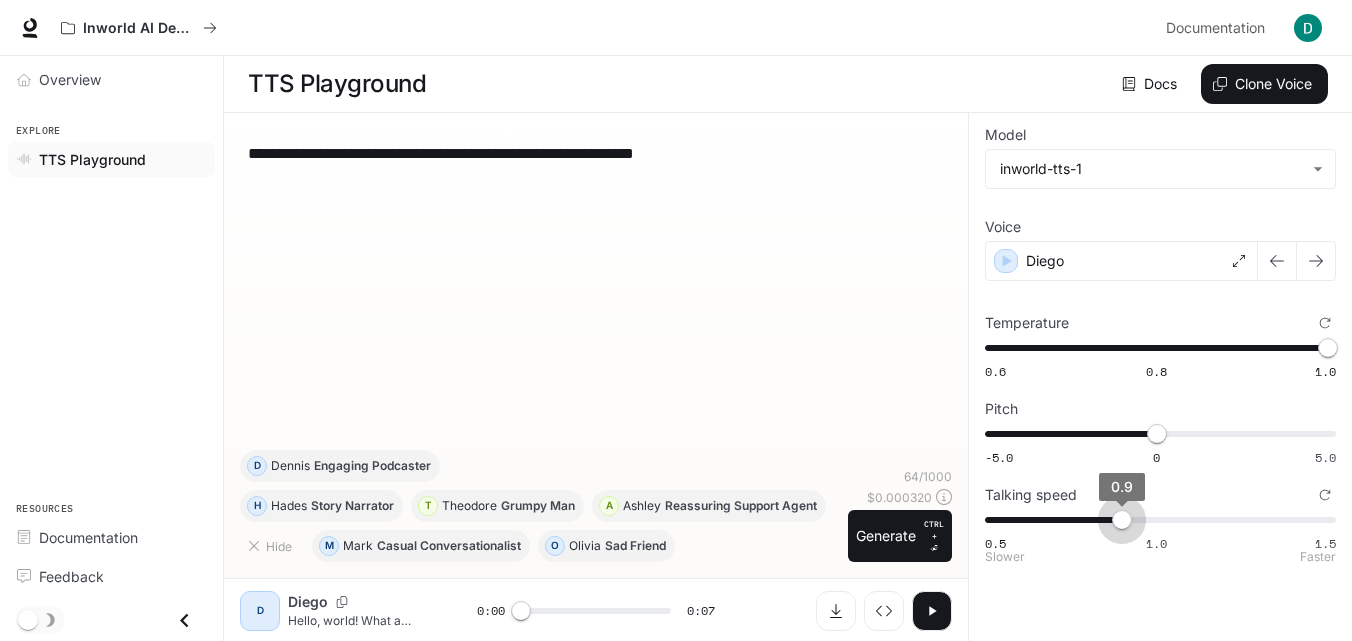 type on "***" 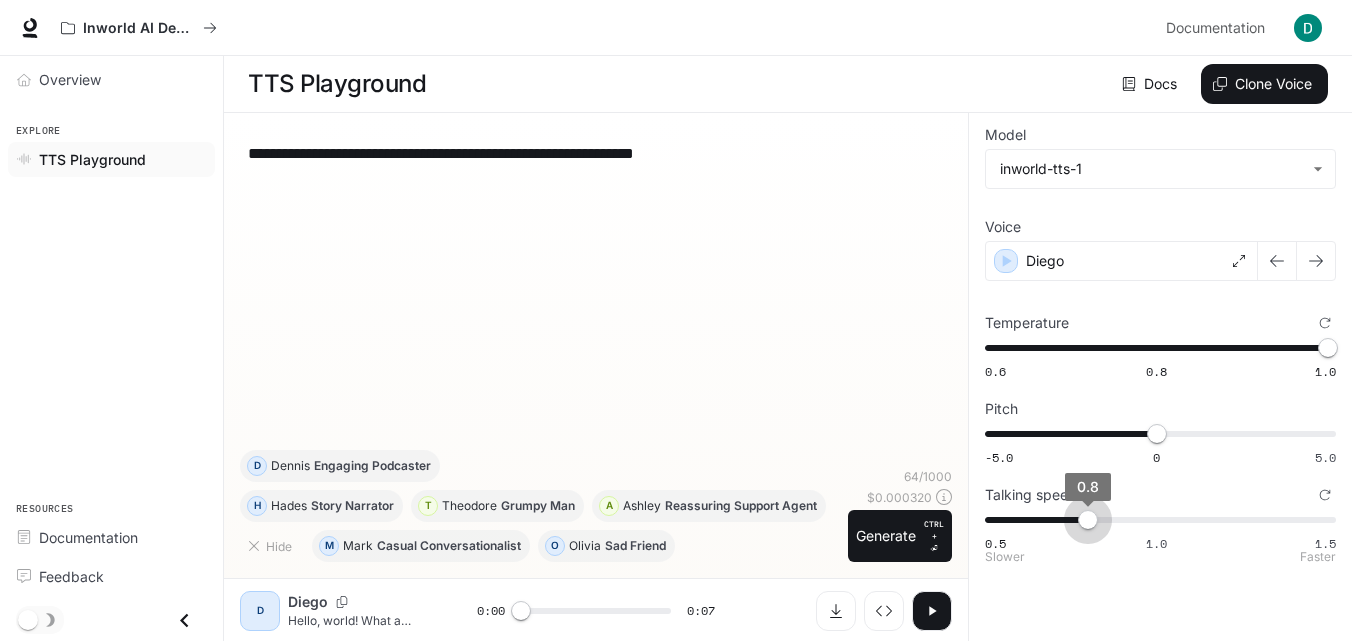 drag, startPoint x: 1146, startPoint y: 518, endPoint x: 1088, endPoint y: 536, distance: 60.728905 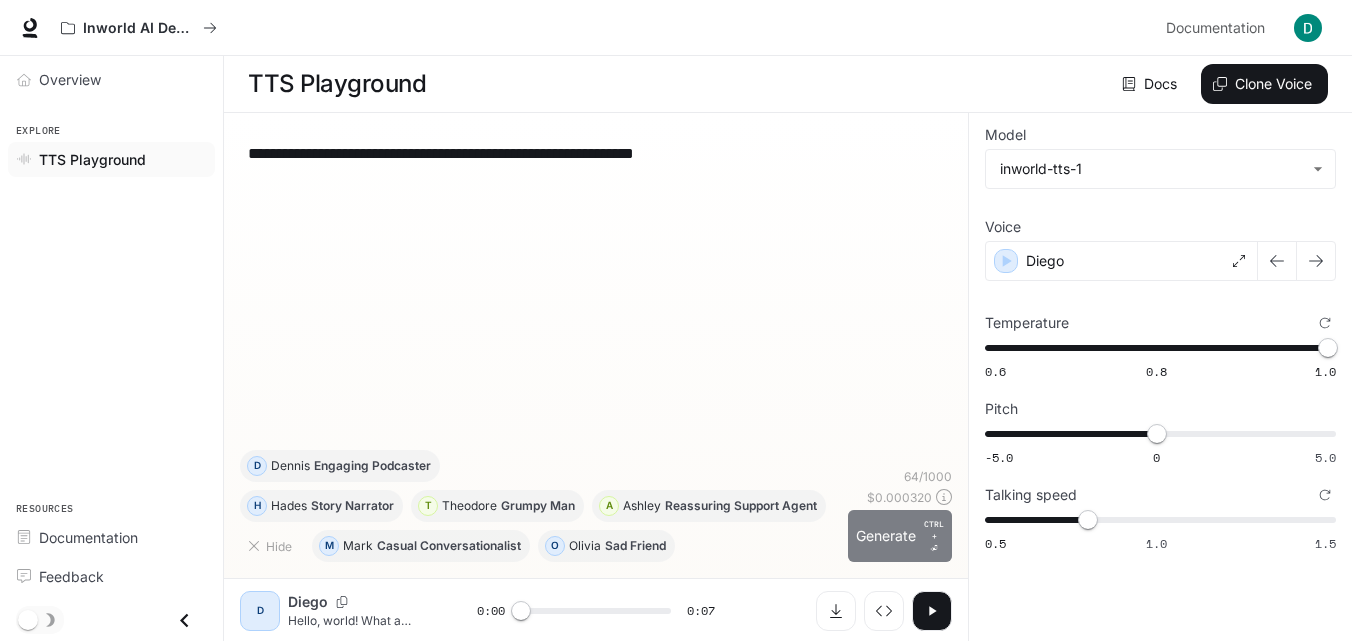 click on "Generate CTRL +  ⏎" at bounding box center [900, 536] 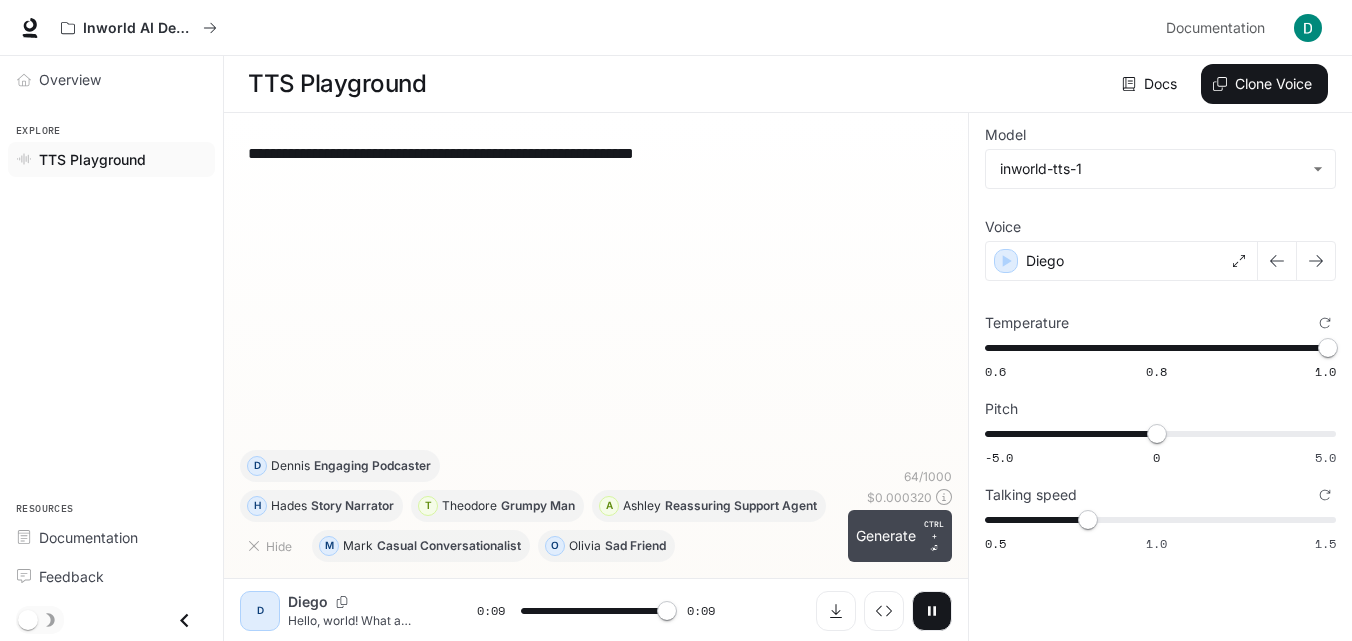 type on "*" 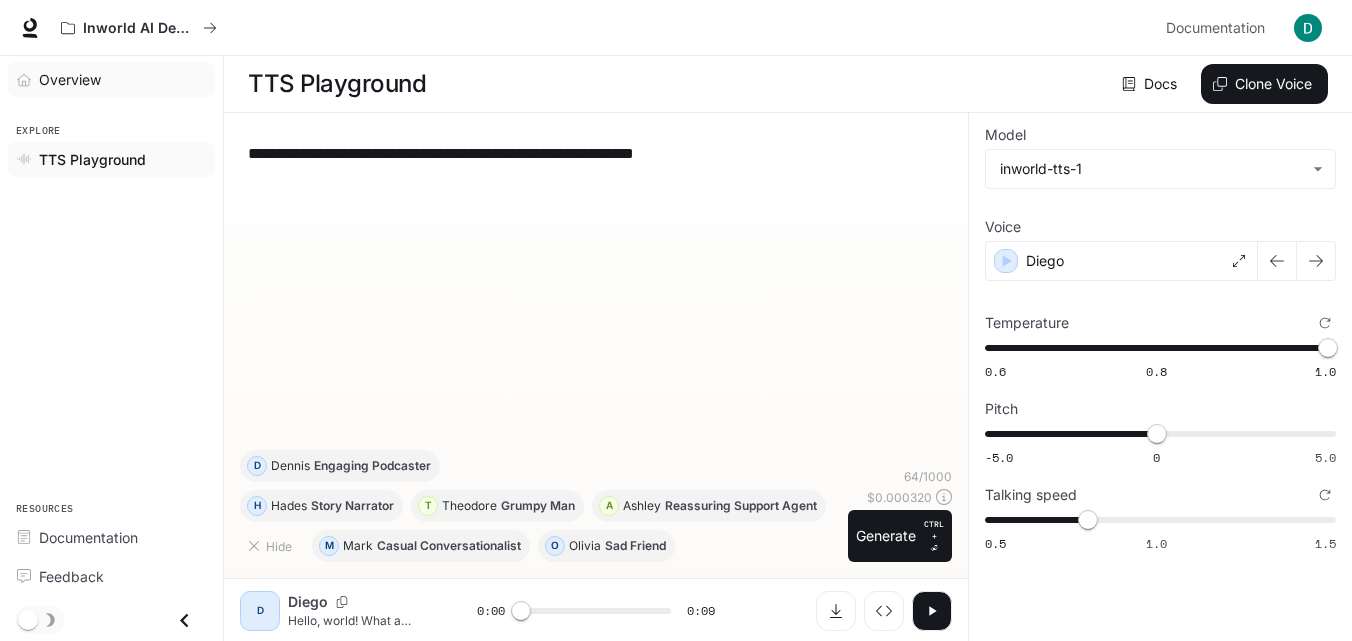 click on "Overview" at bounding box center [111, 79] 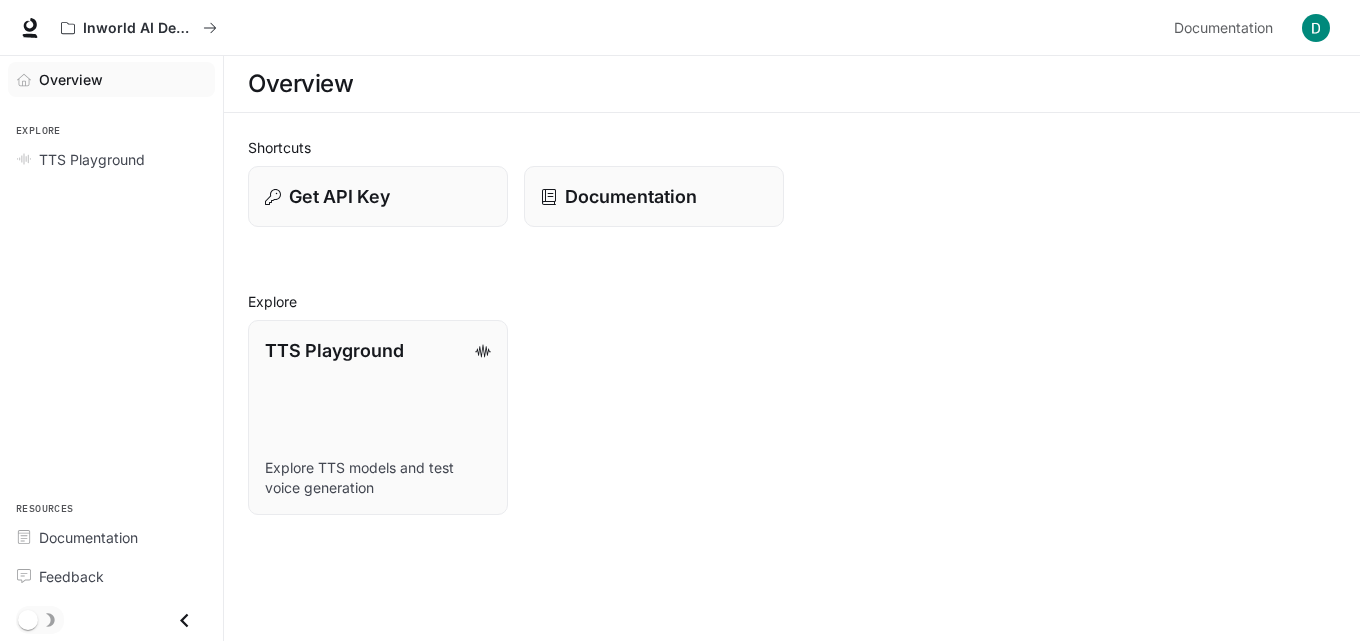click 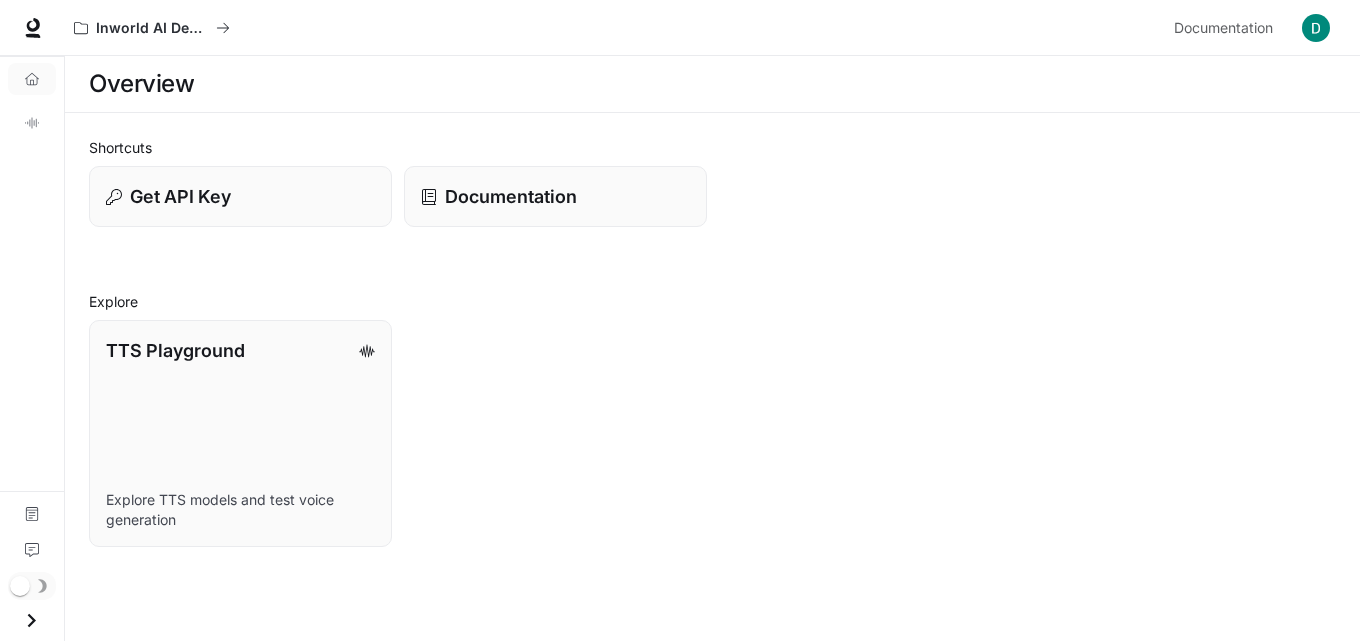 click 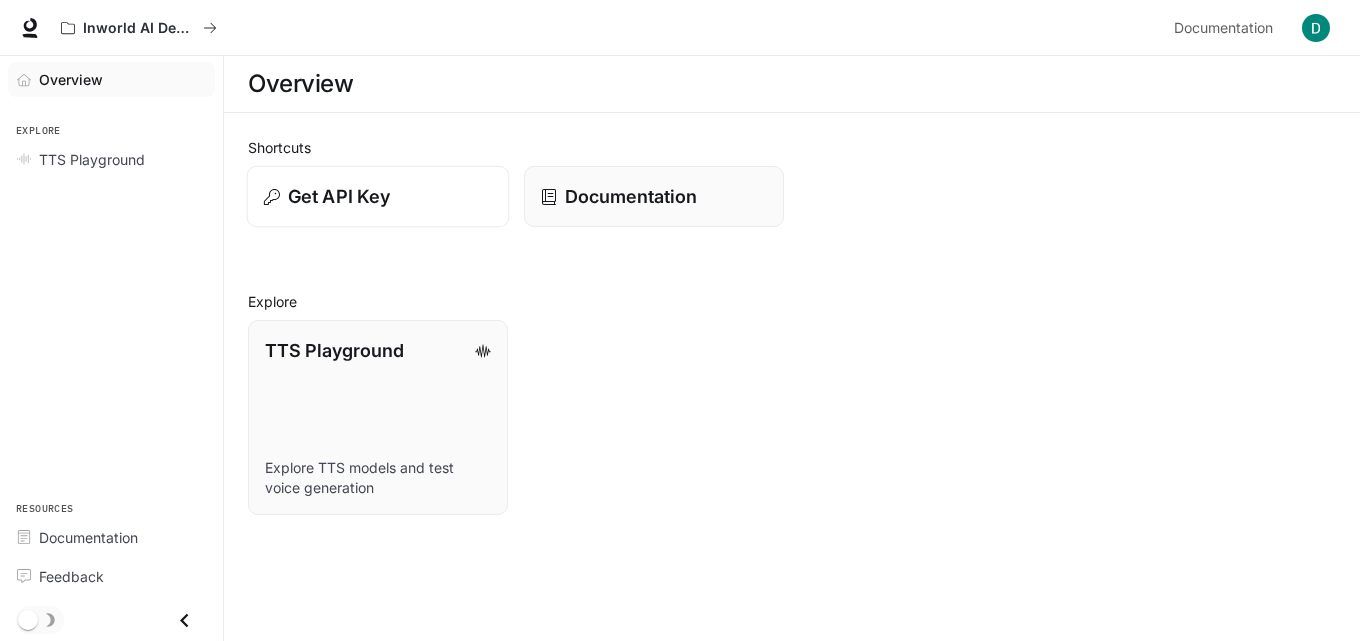 click on "Get API Key" at bounding box center [339, 196] 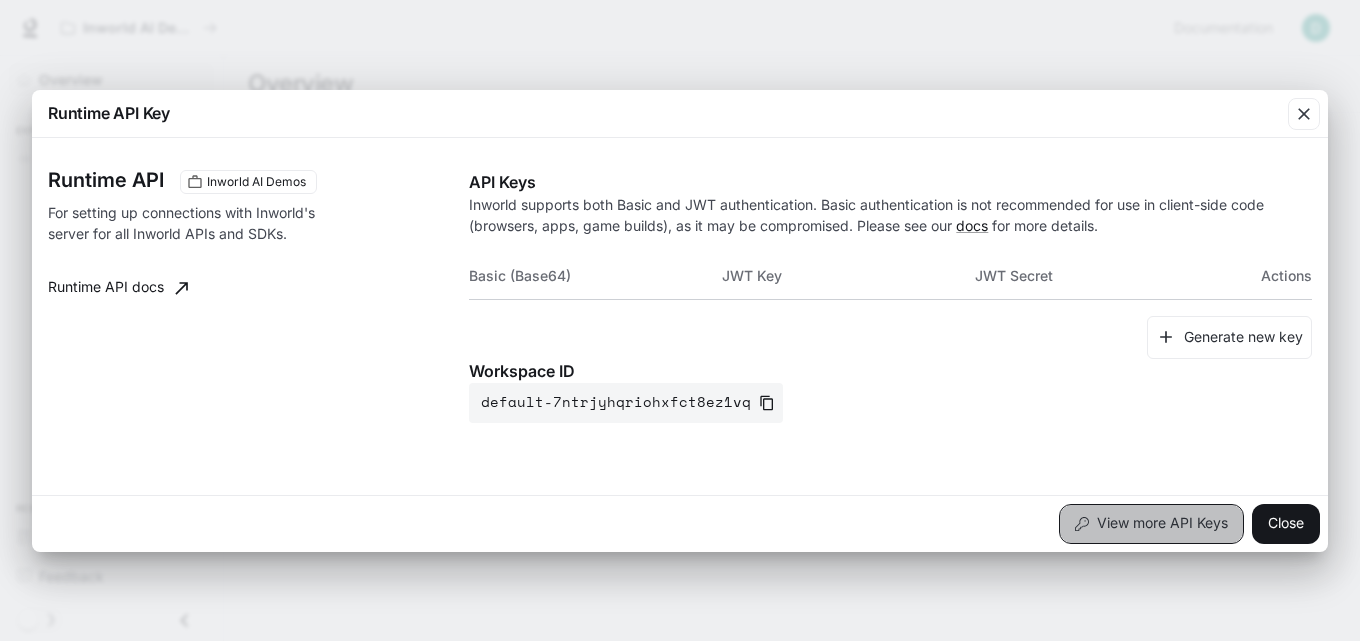 click on "View more API Keys" at bounding box center [1151, 524] 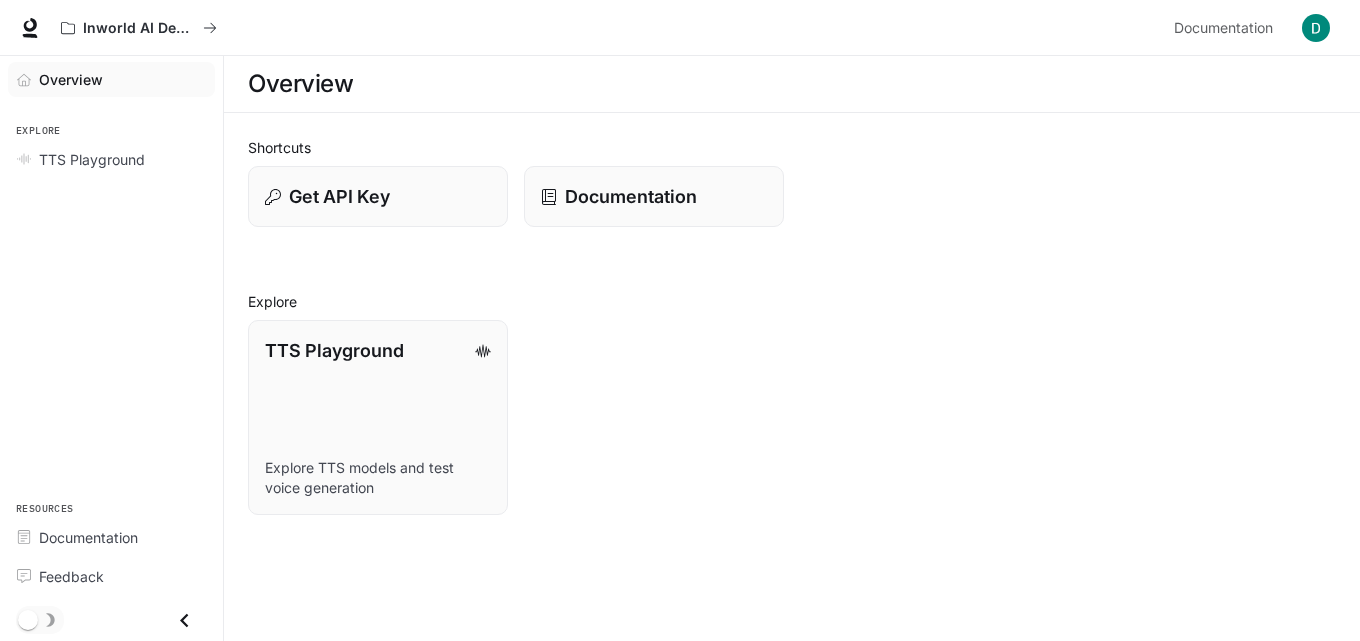click at bounding box center (1316, 28) 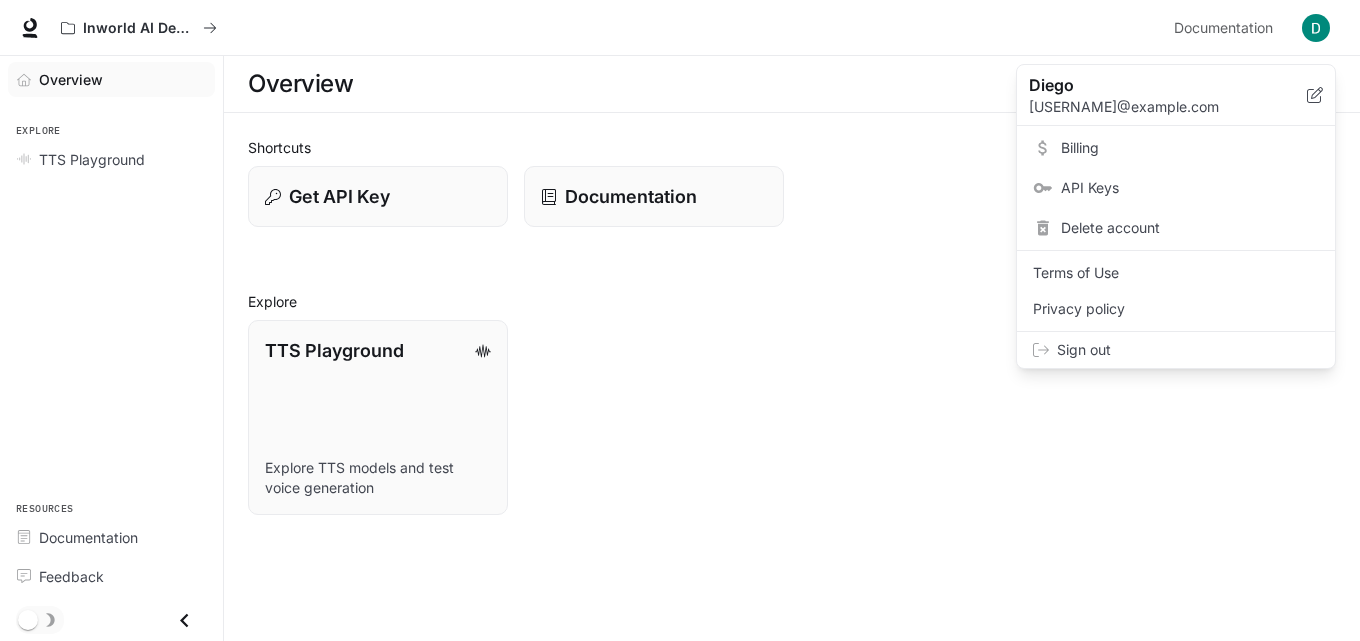 click on "Billing" at bounding box center (1190, 148) 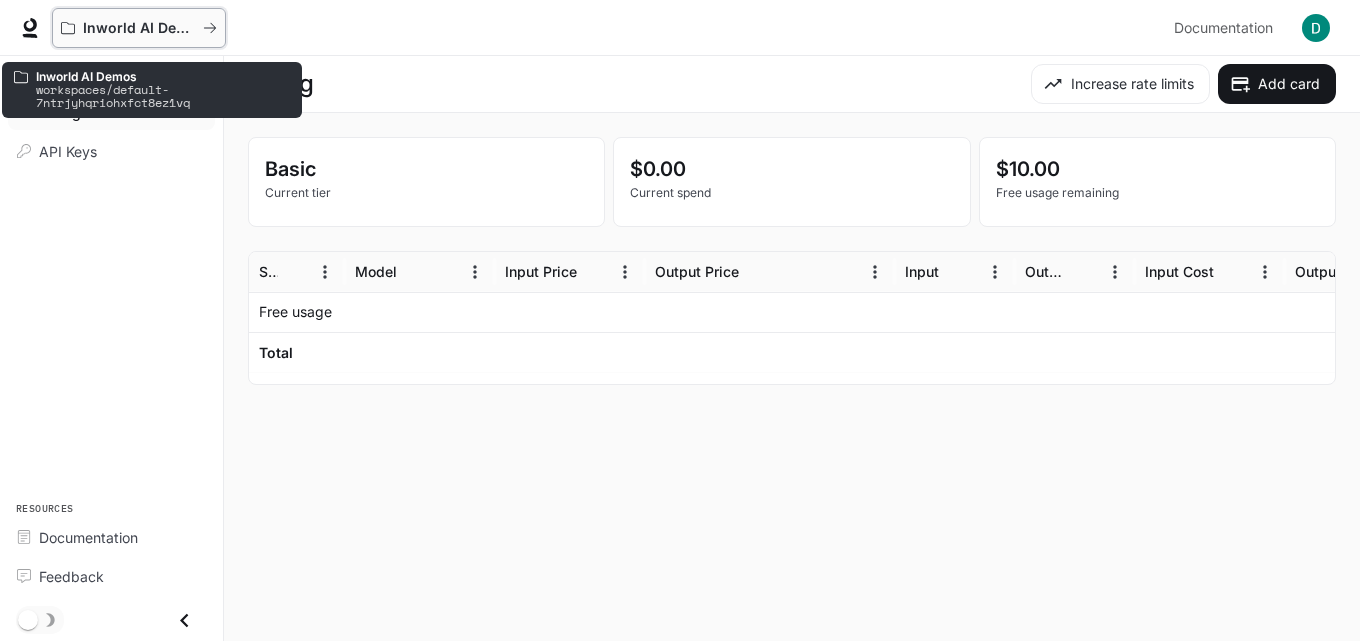 click on "Inworld AI Demos" at bounding box center [139, 28] 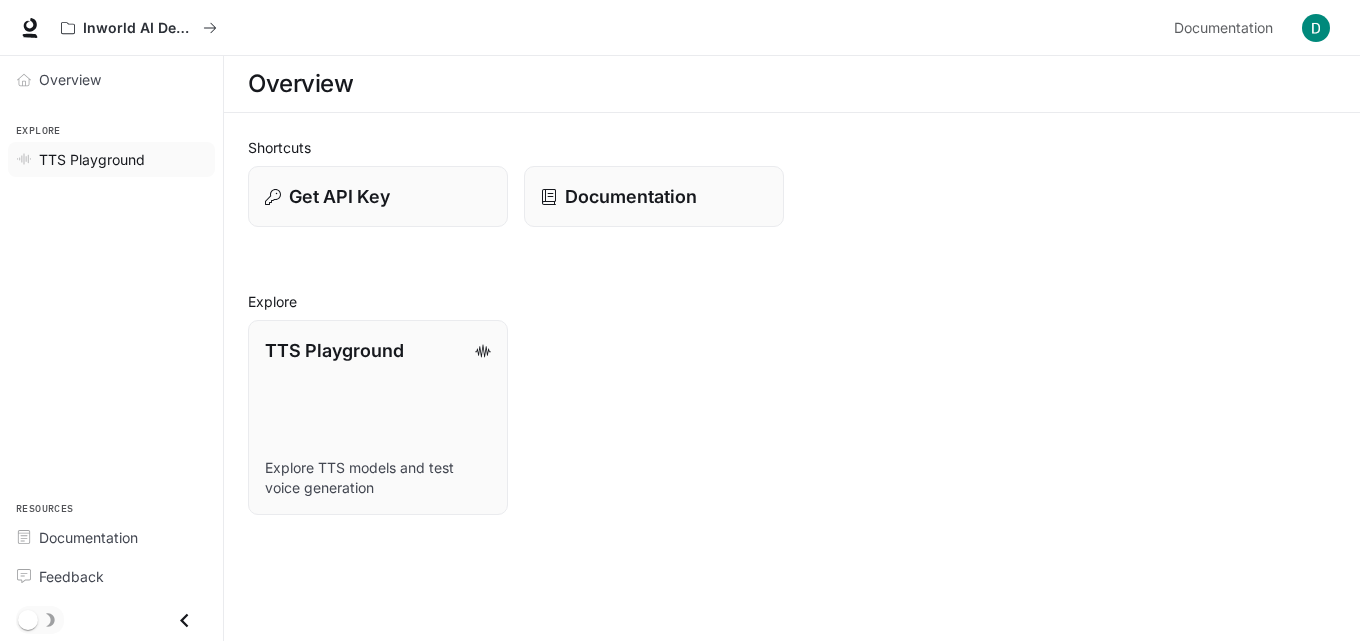 click on "TTS Playground" at bounding box center [92, 159] 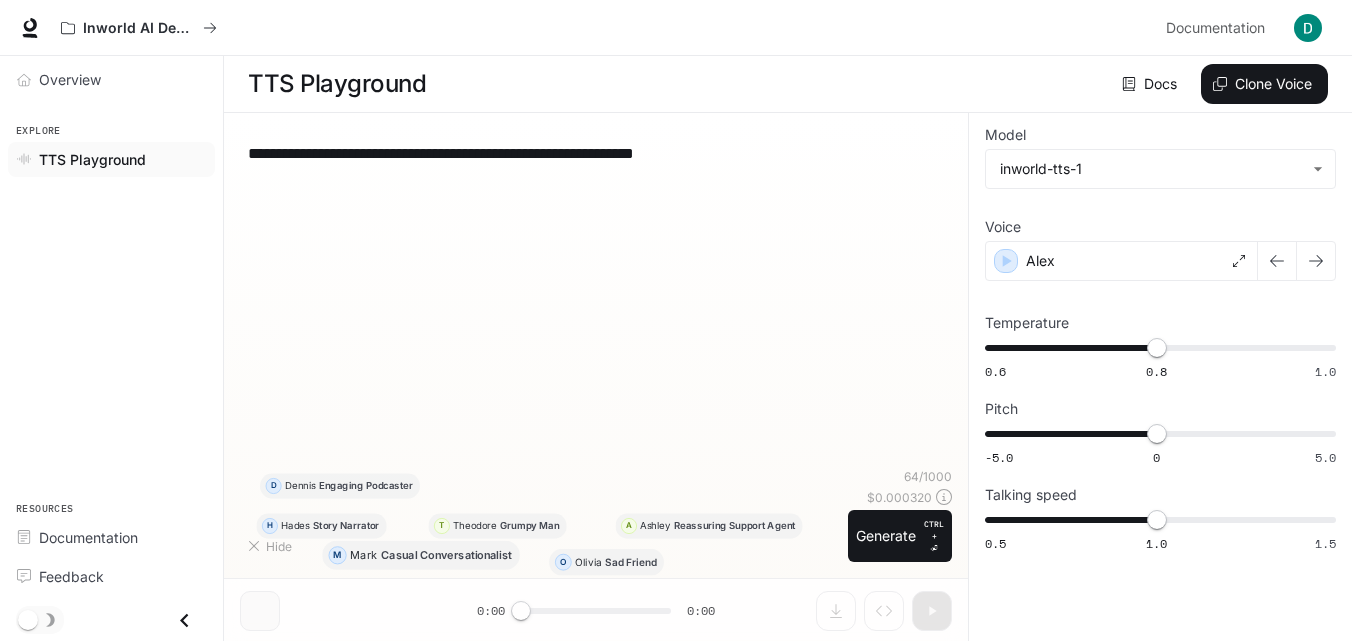 type on "*" 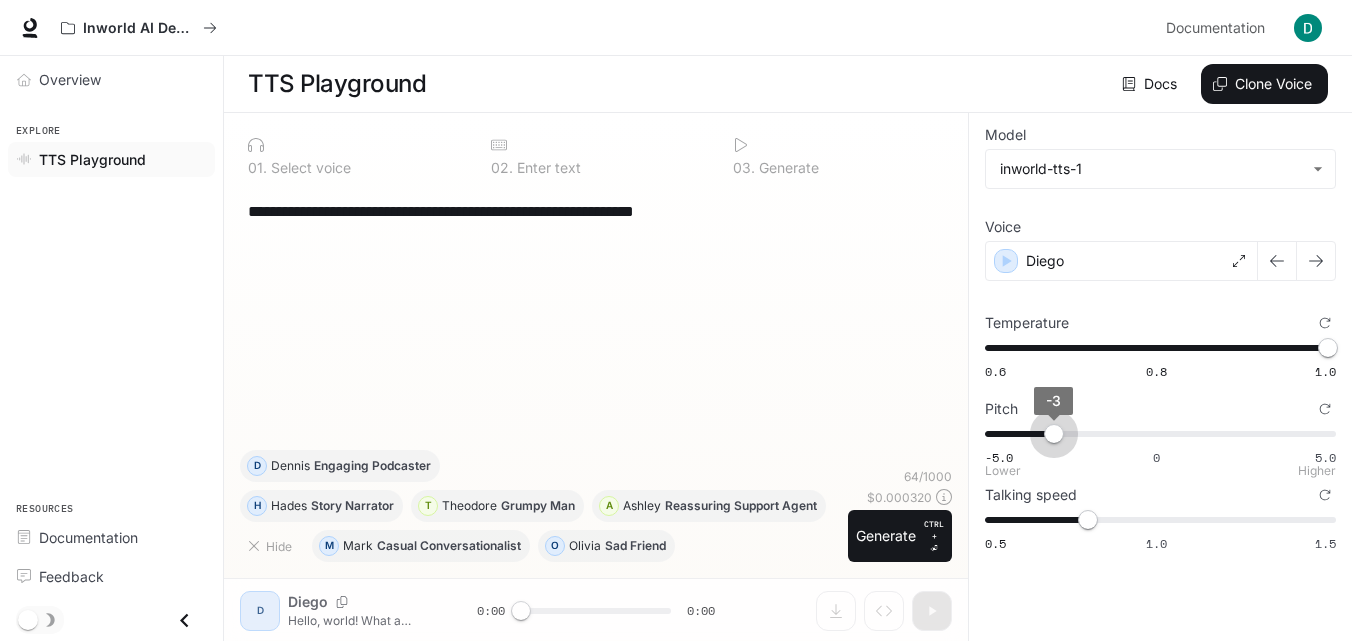 type on "****" 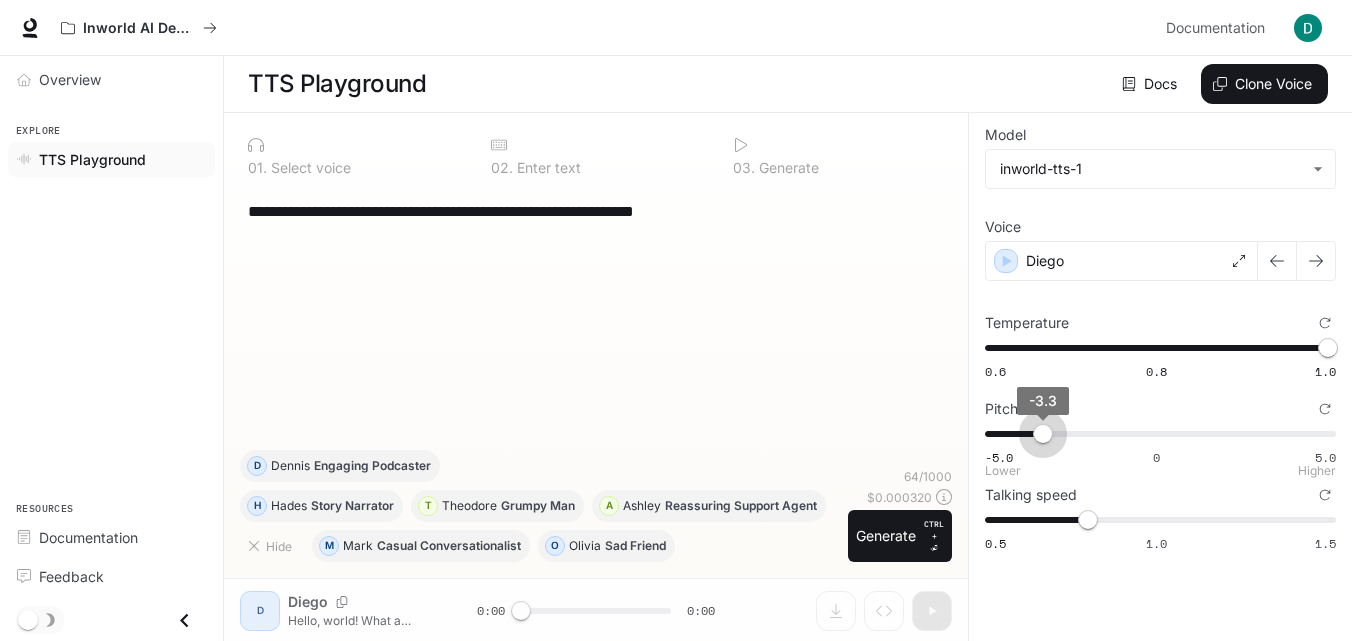 drag, startPoint x: 1148, startPoint y: 427, endPoint x: 1043, endPoint y: 431, distance: 105.076164 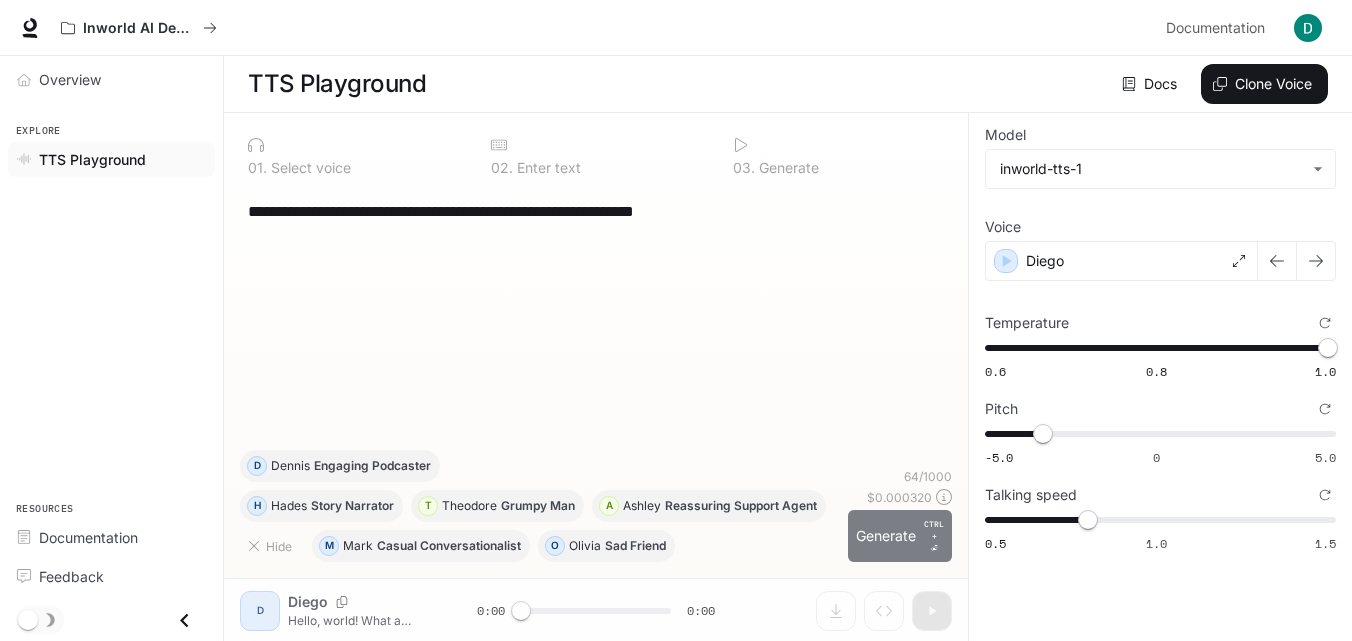 click on "Generate CTRL +  ⏎" at bounding box center (900, 536) 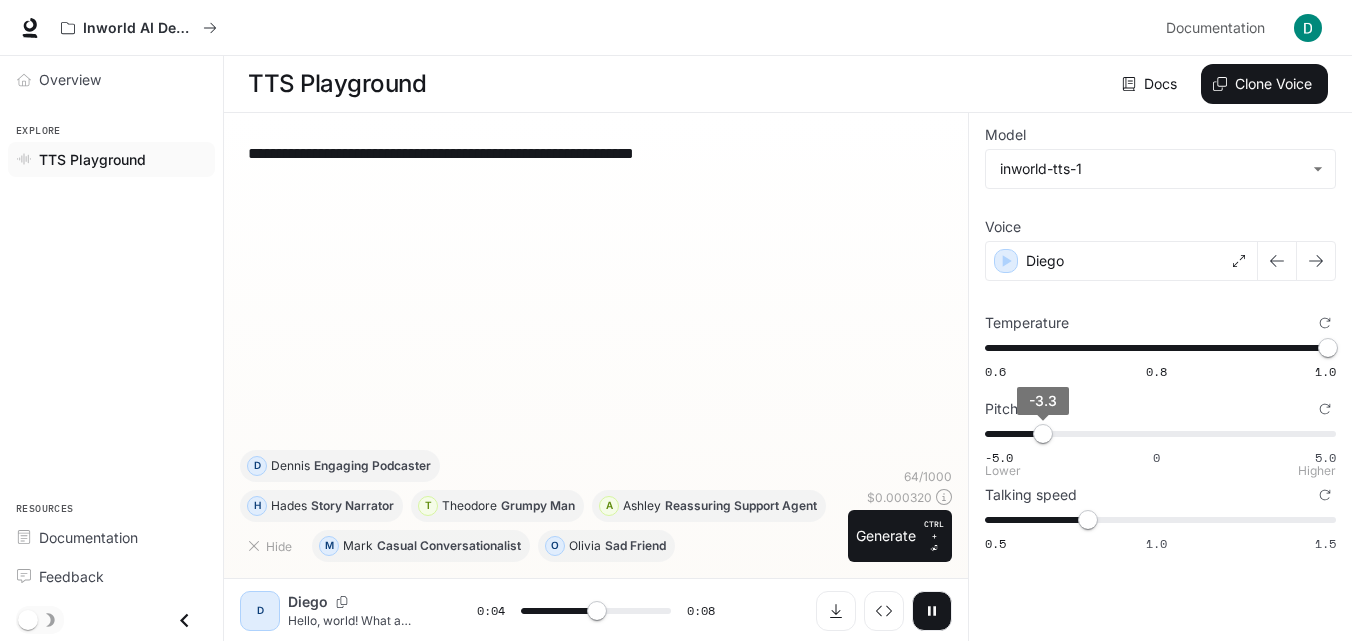 type on "***" 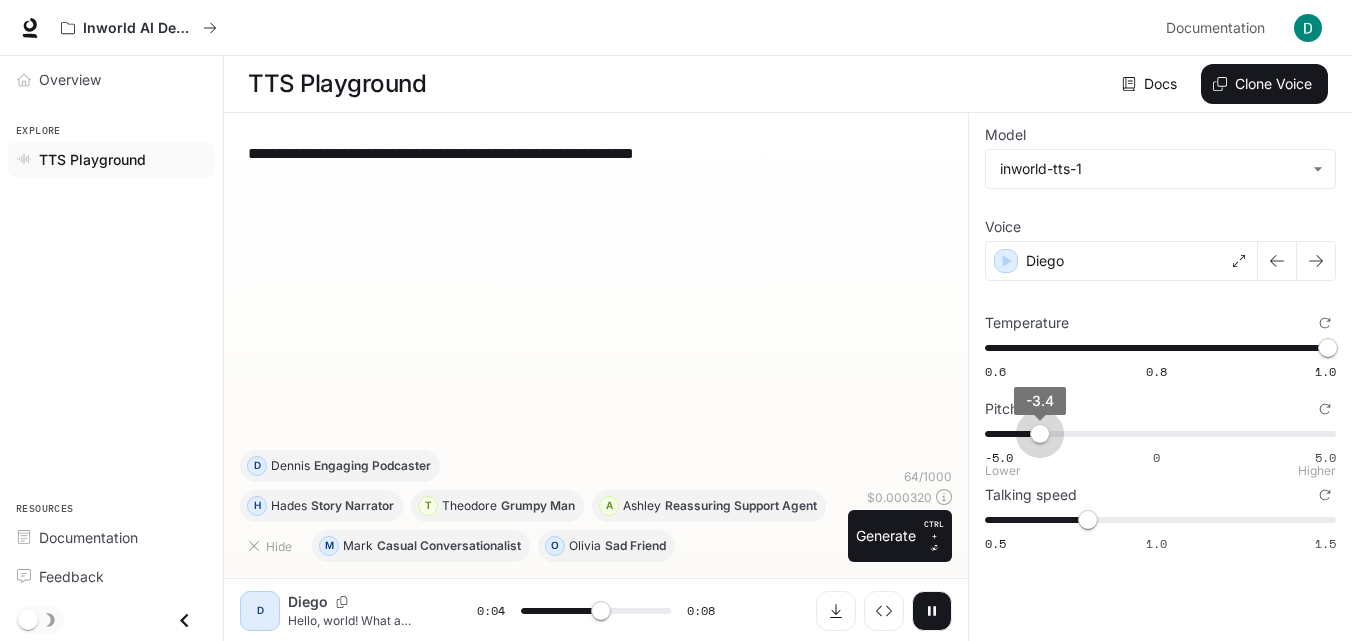 type on "***" 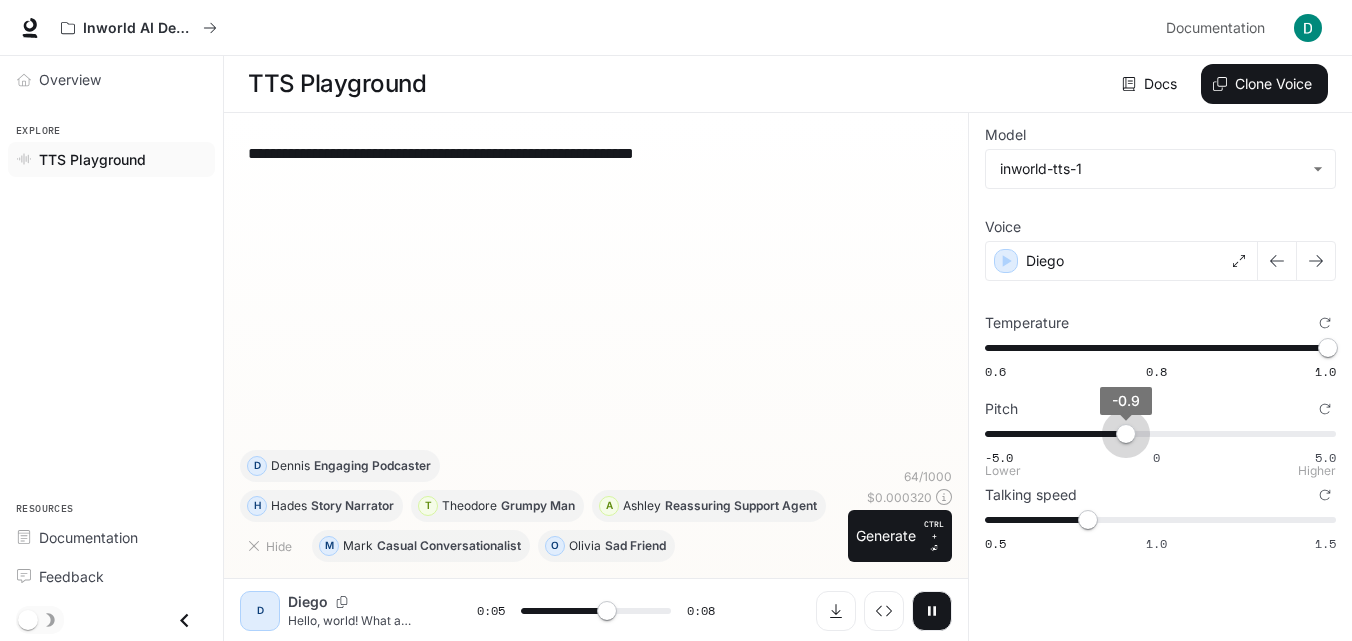 type on "*" 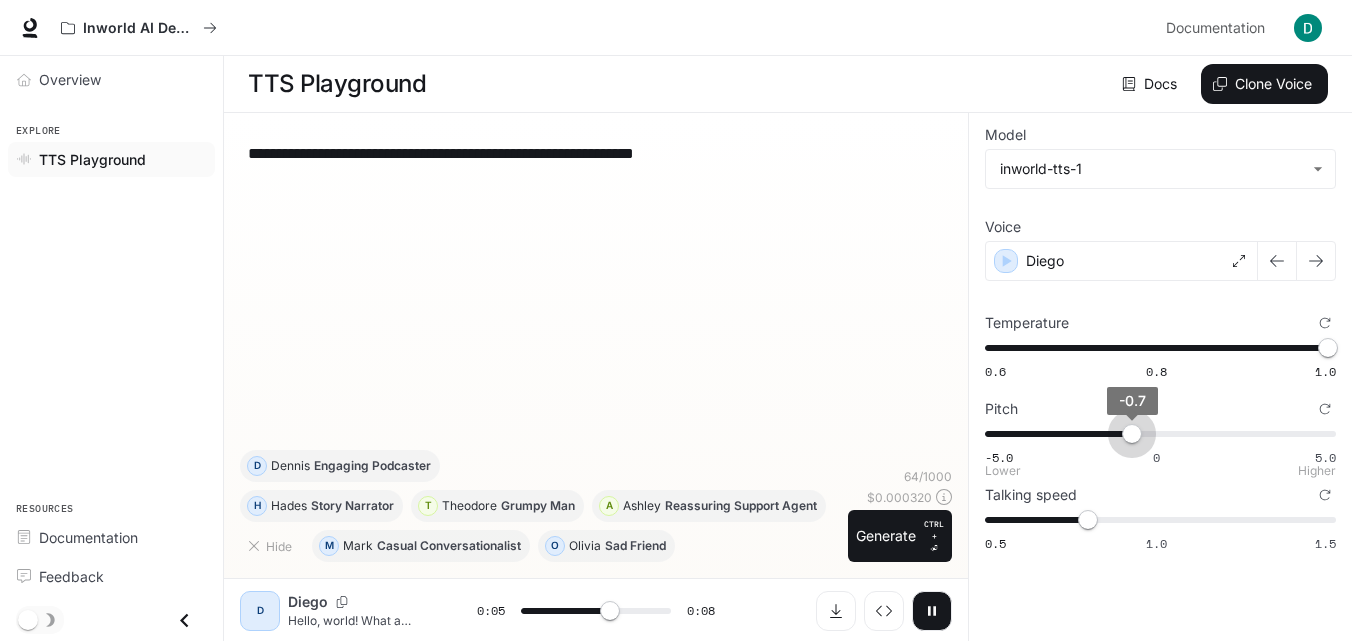 type on "***" 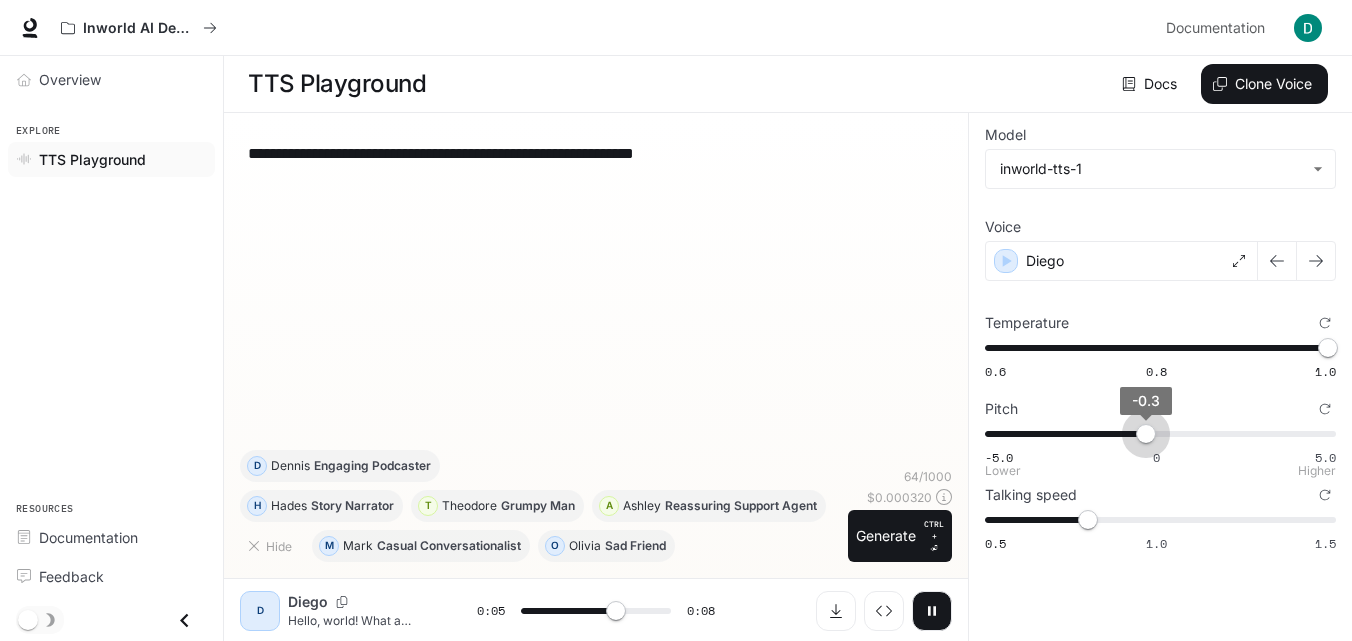 type on "***" 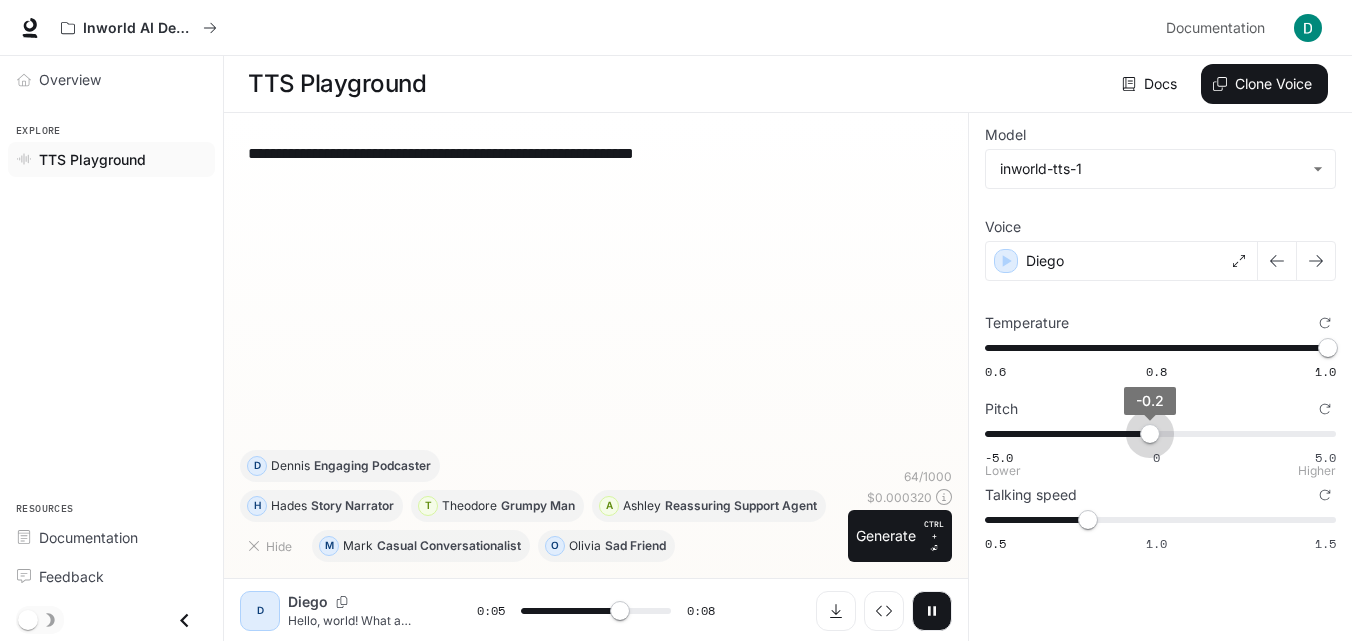 type on "***" 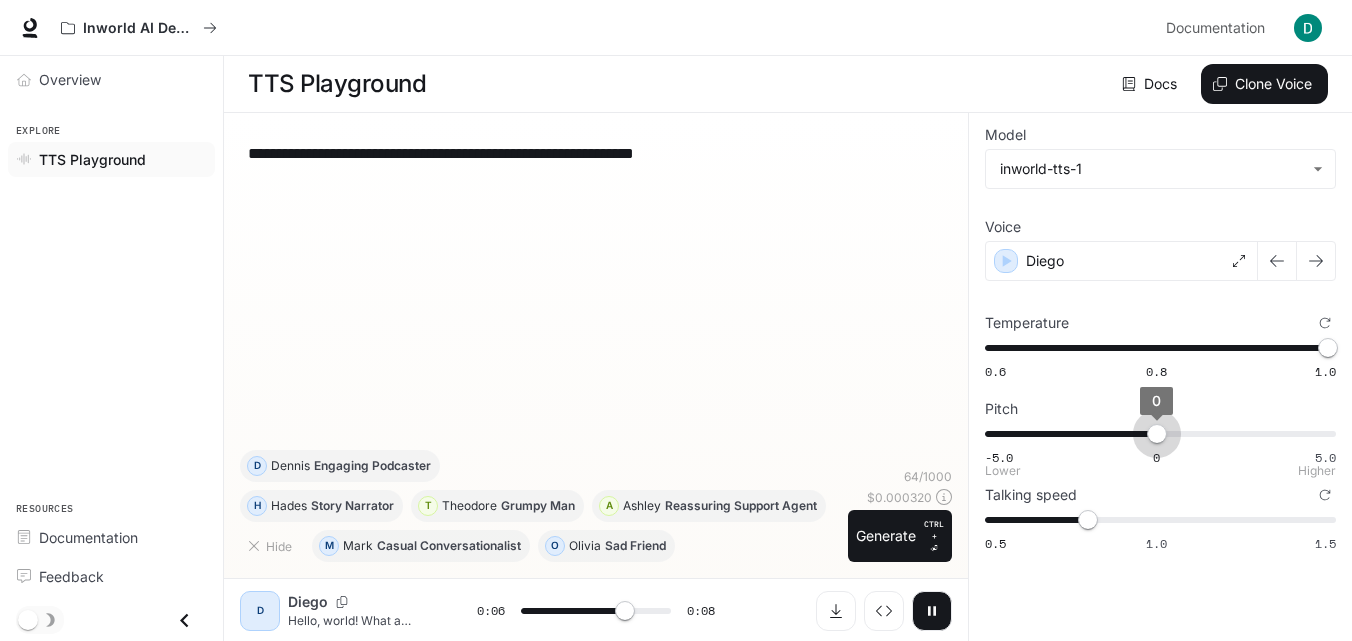 type on "***" 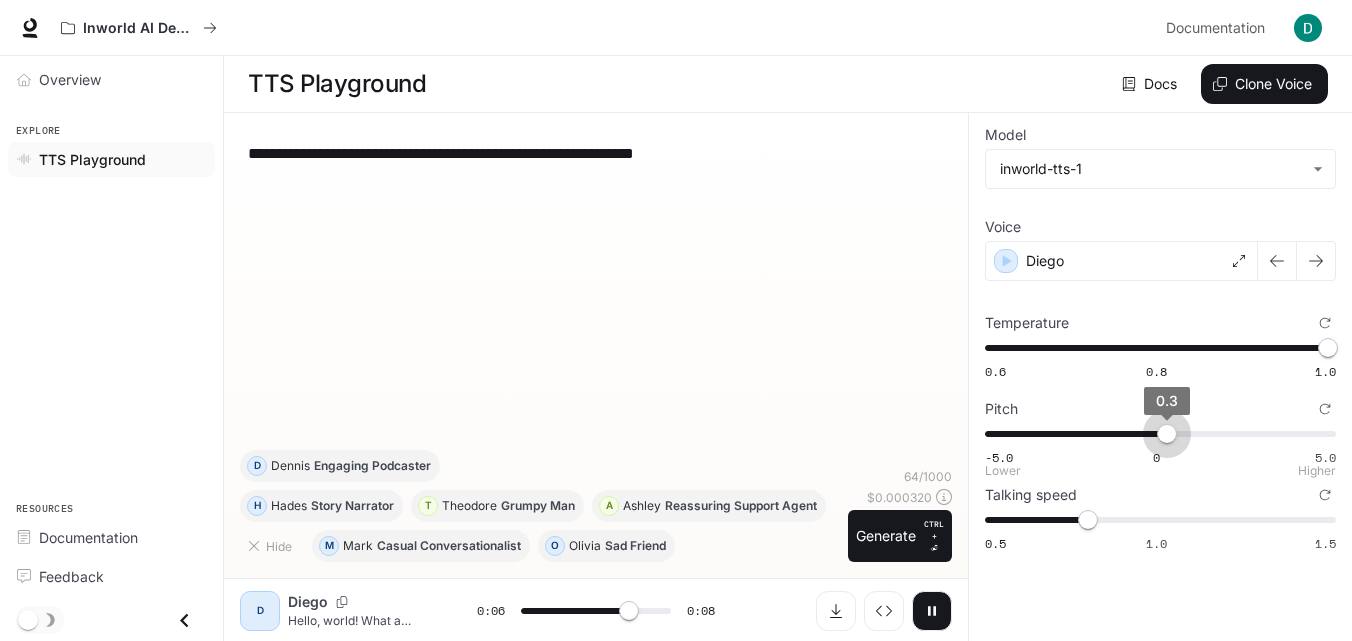 type on "***" 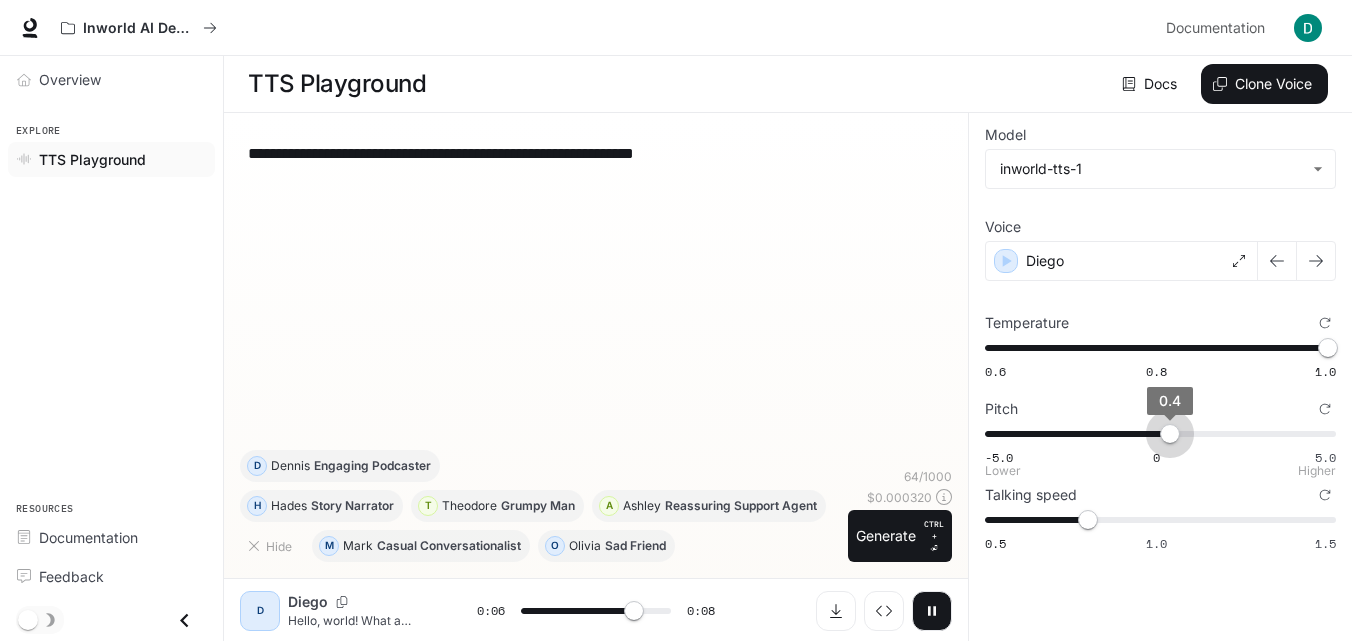 type on "***" 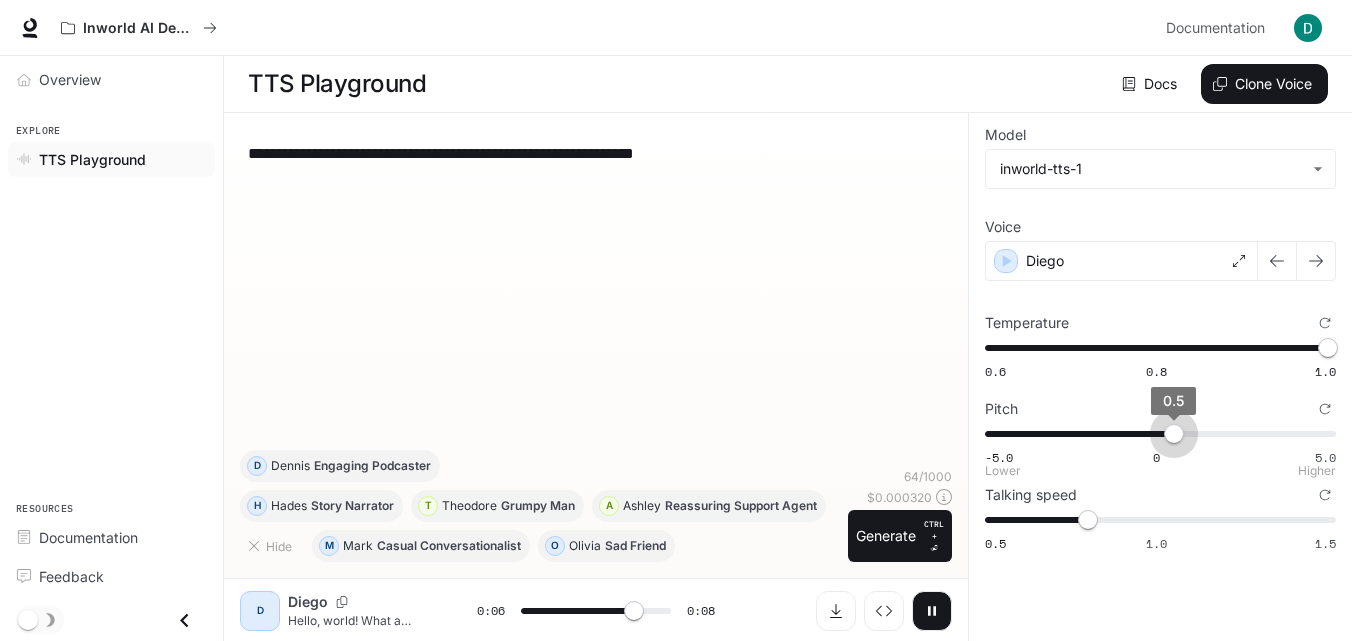 type on "***" 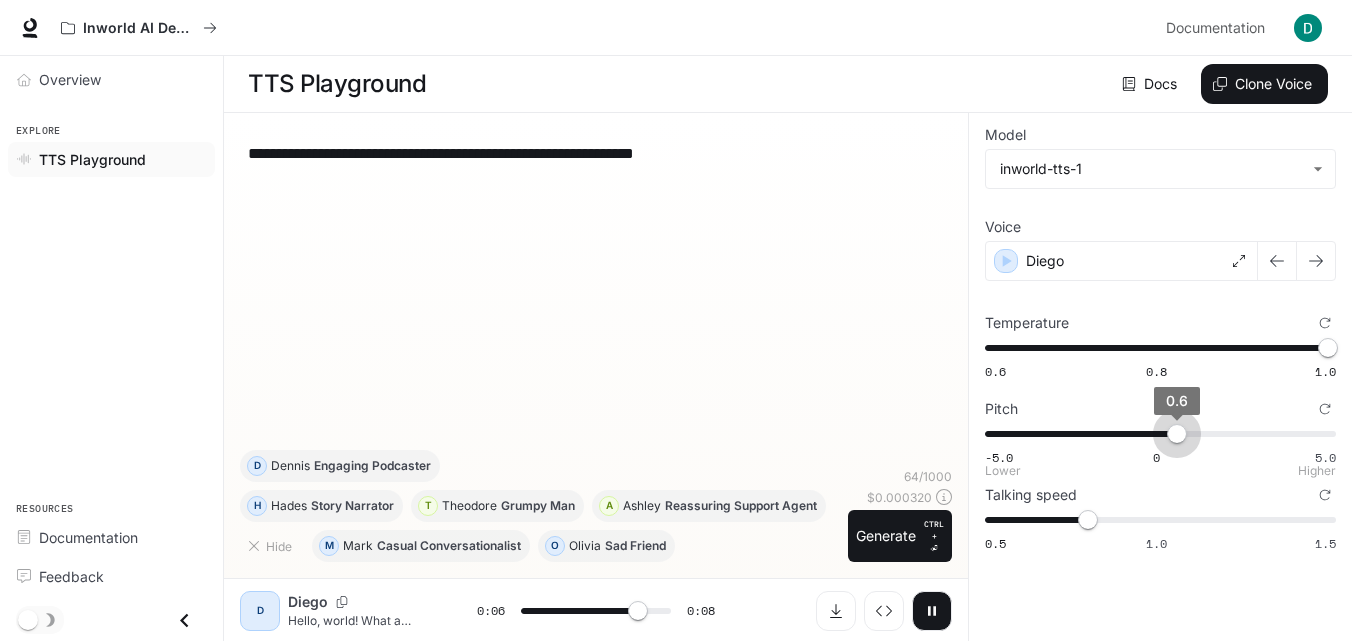 drag, startPoint x: 1040, startPoint y: 429, endPoint x: 1176, endPoint y: 432, distance: 136.03308 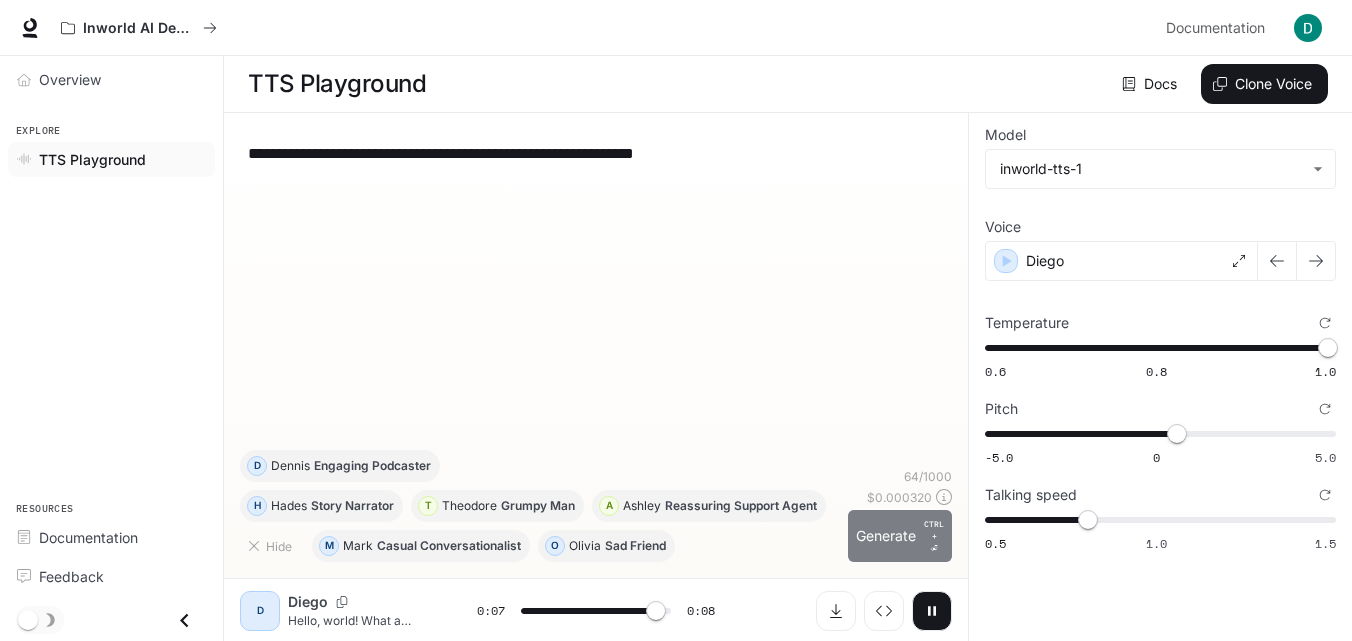 click on "Generate CTRL +  ⏎" at bounding box center [900, 536] 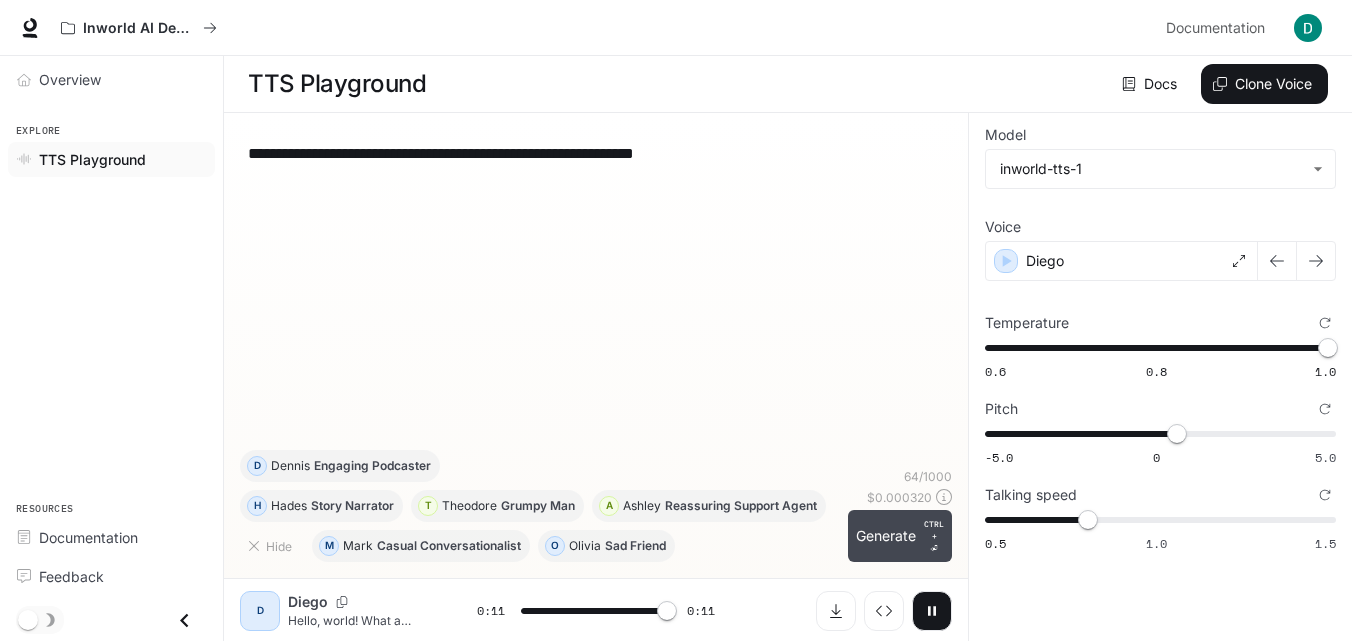 type on "*" 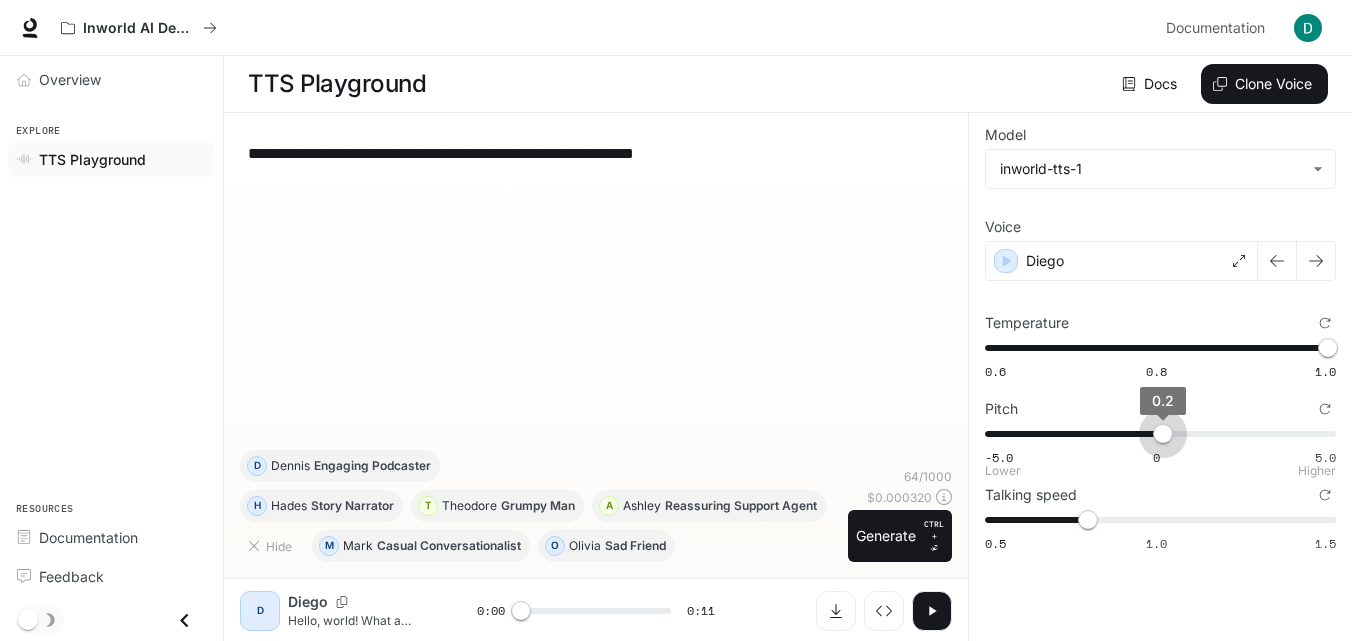type on "*" 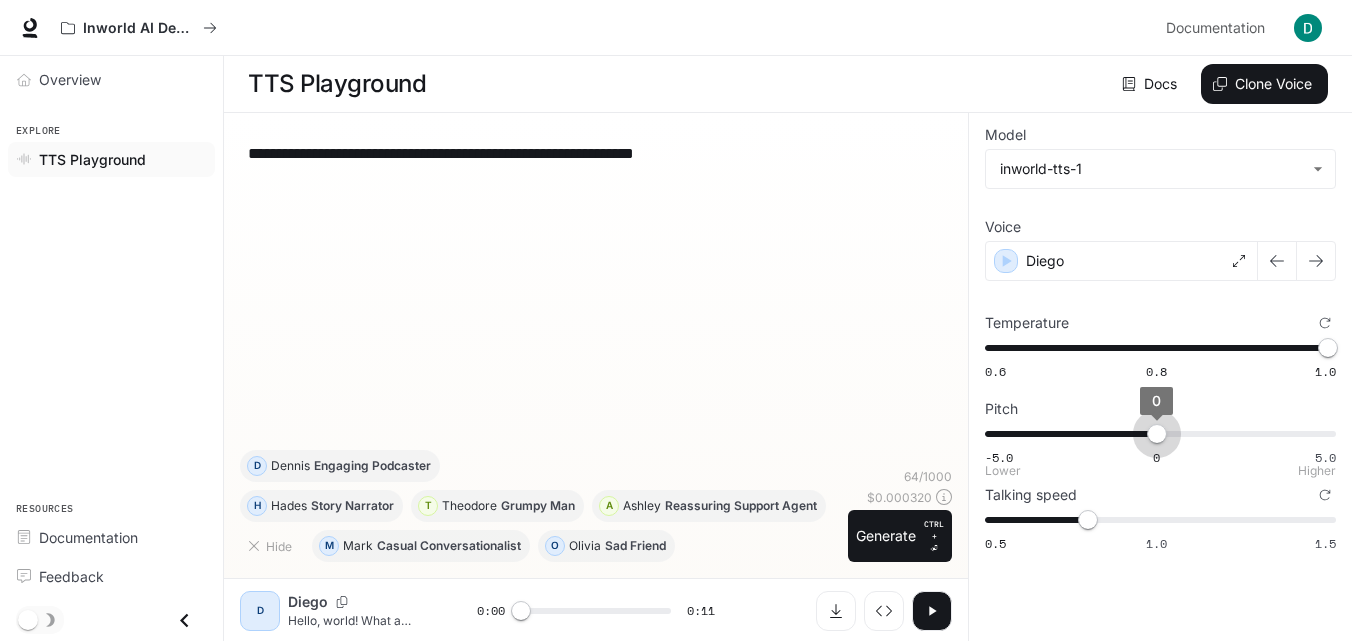 drag, startPoint x: 1181, startPoint y: 427, endPoint x: 1158, endPoint y: 428, distance: 23.021729 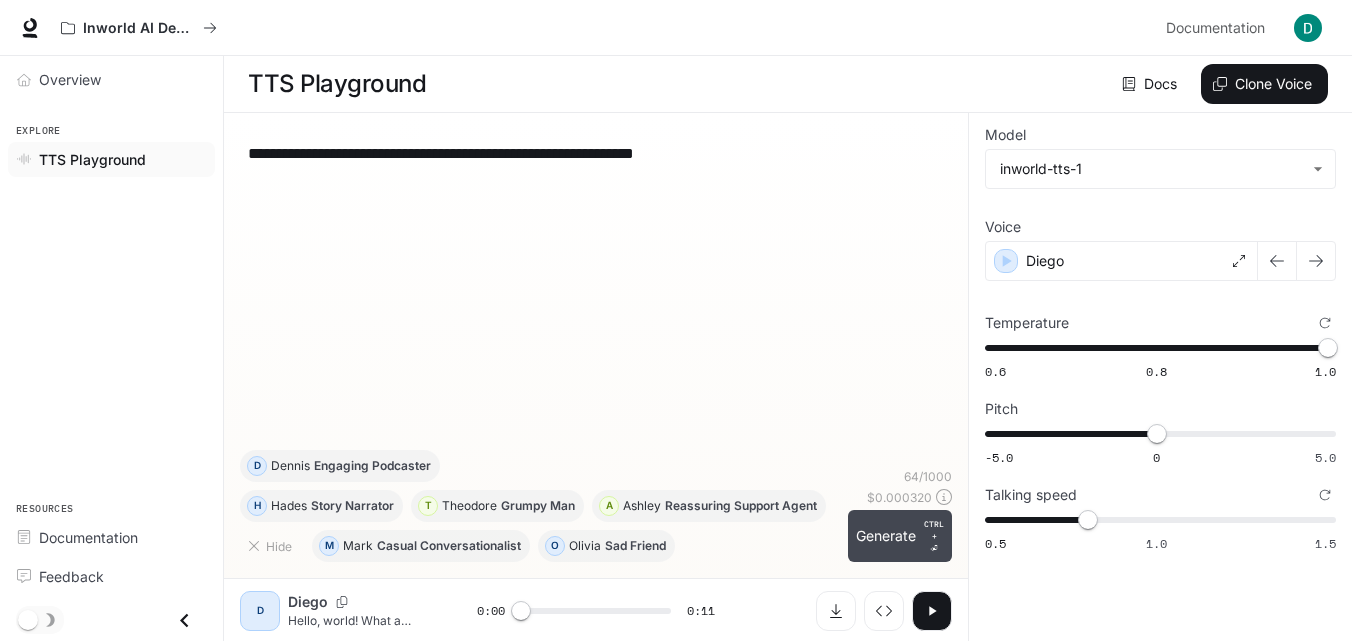 click on "Generate CTRL +  ⏎" at bounding box center [900, 536] 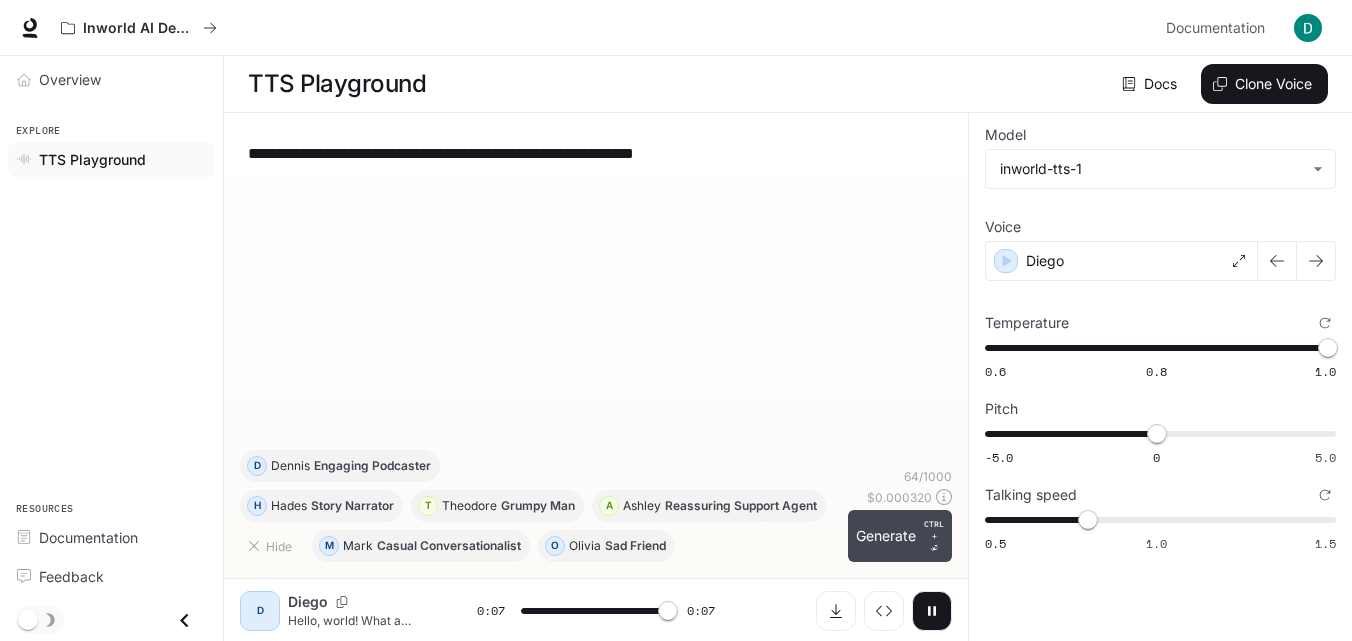 type on "*" 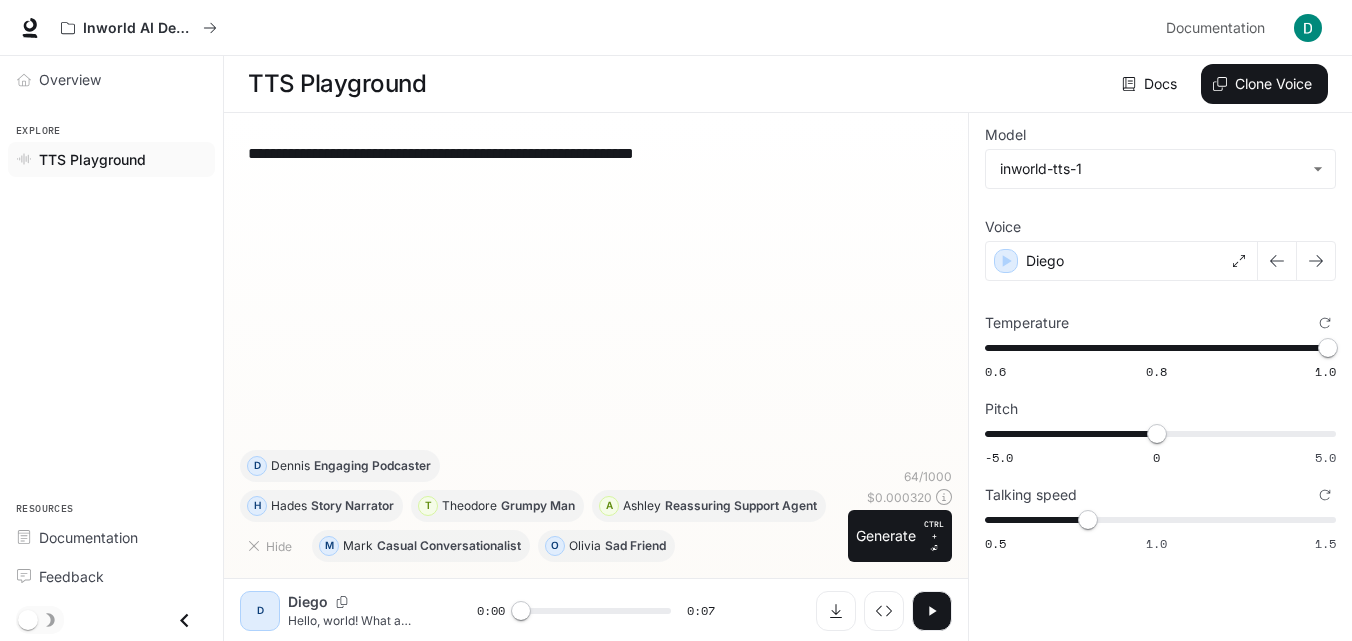 drag, startPoint x: 756, startPoint y: 145, endPoint x: 197, endPoint y: 196, distance: 561.32166 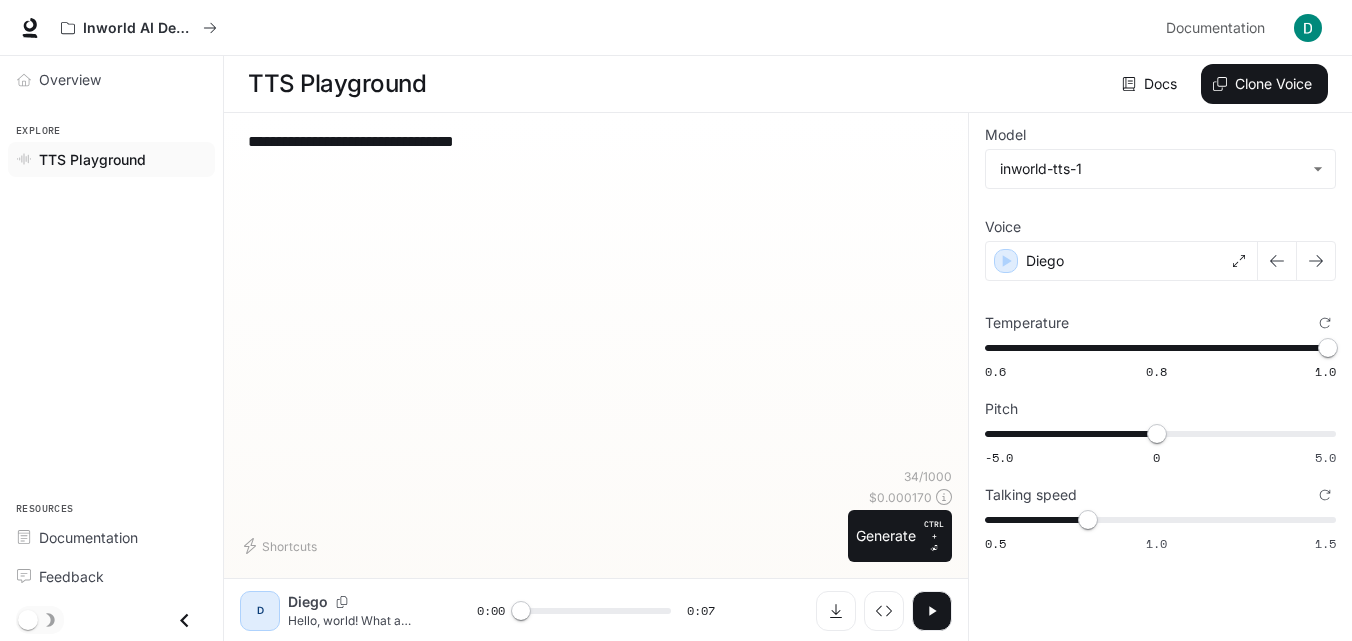 type on "**********" 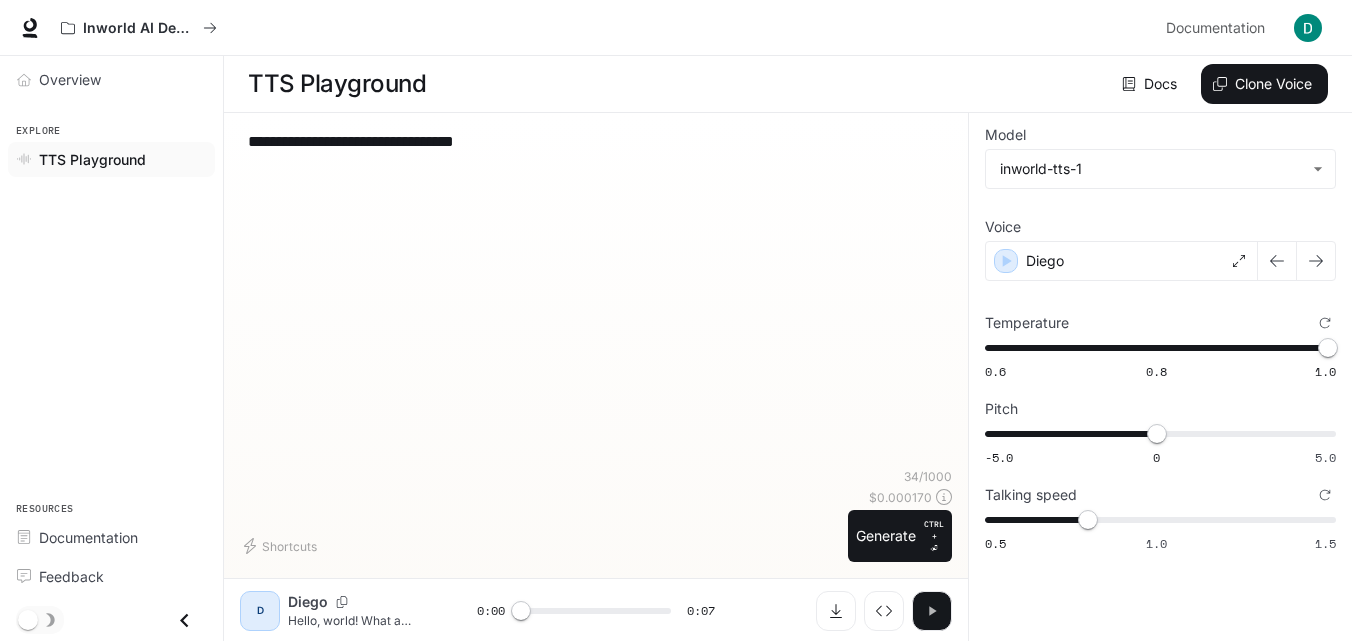 click 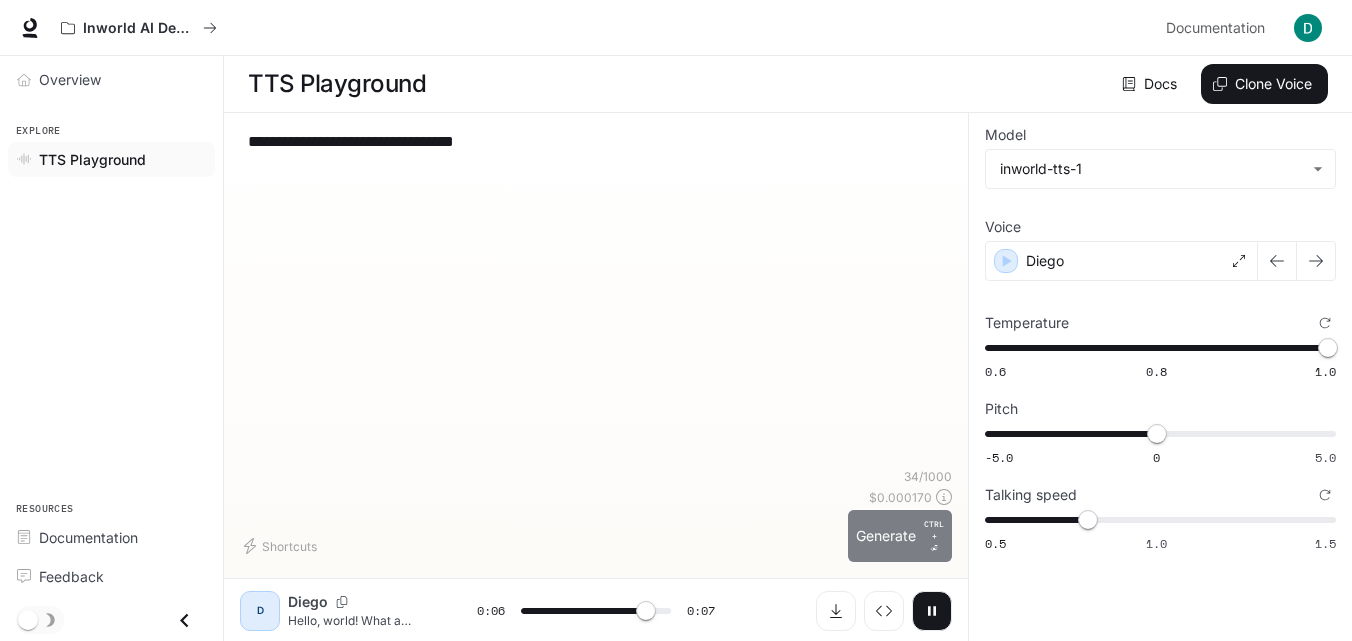click on "Generate CTRL +  ⏎" at bounding box center [900, 536] 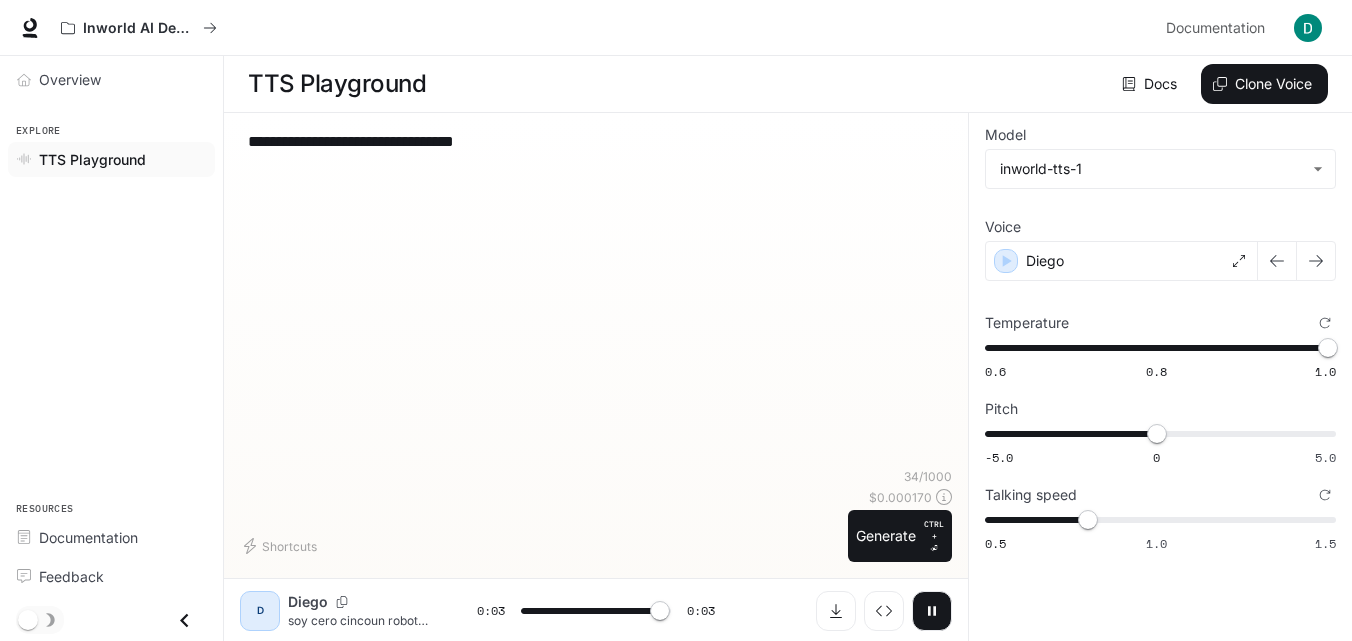 type on "*" 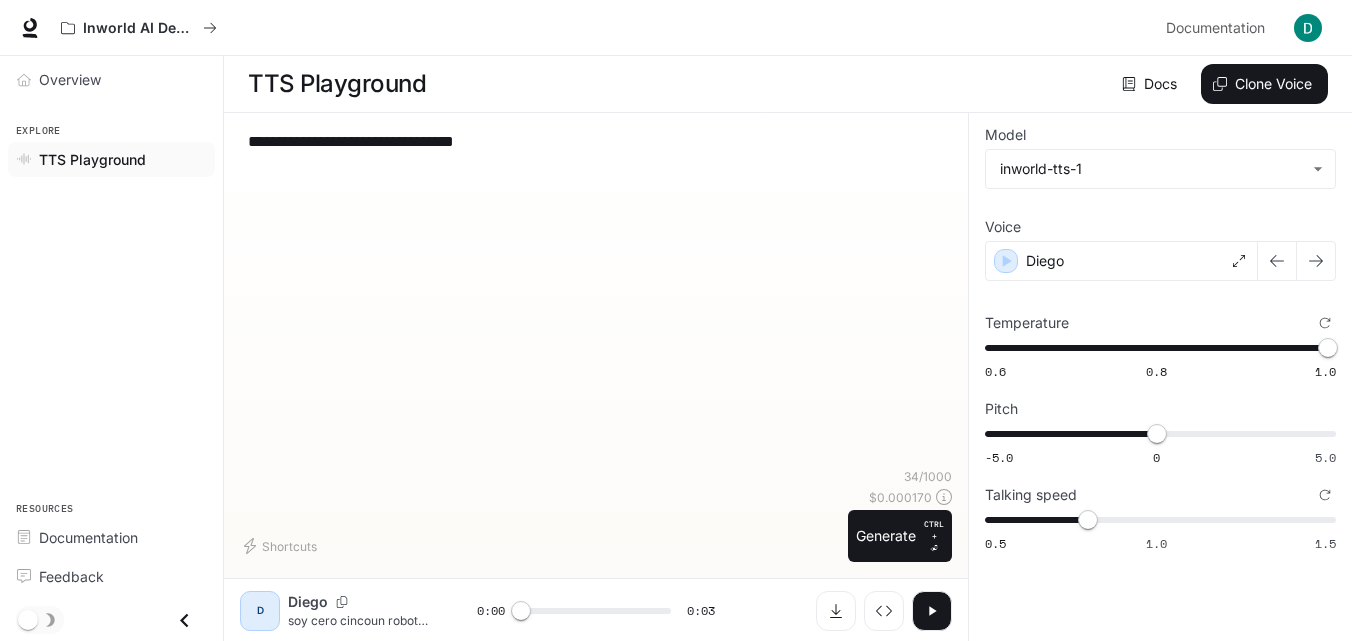 click on "**********" at bounding box center (596, 153) 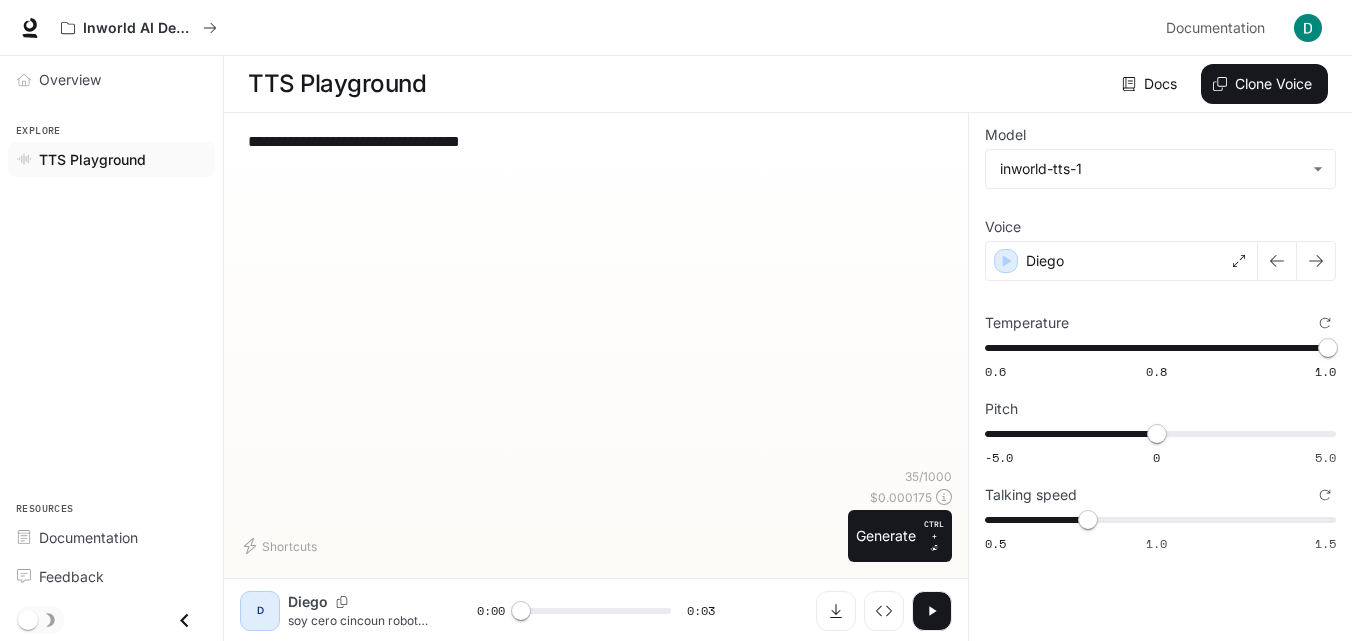 drag, startPoint x: 542, startPoint y: 143, endPoint x: 200, endPoint y: 147, distance: 342.02338 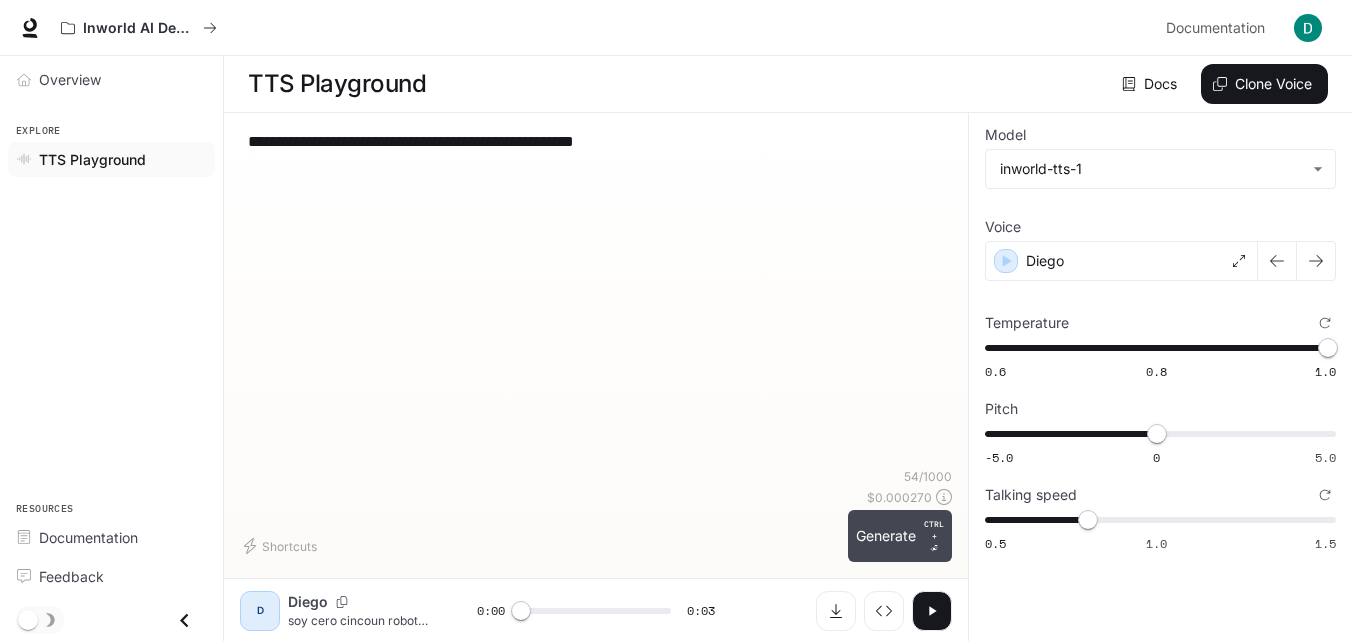 type on "**********" 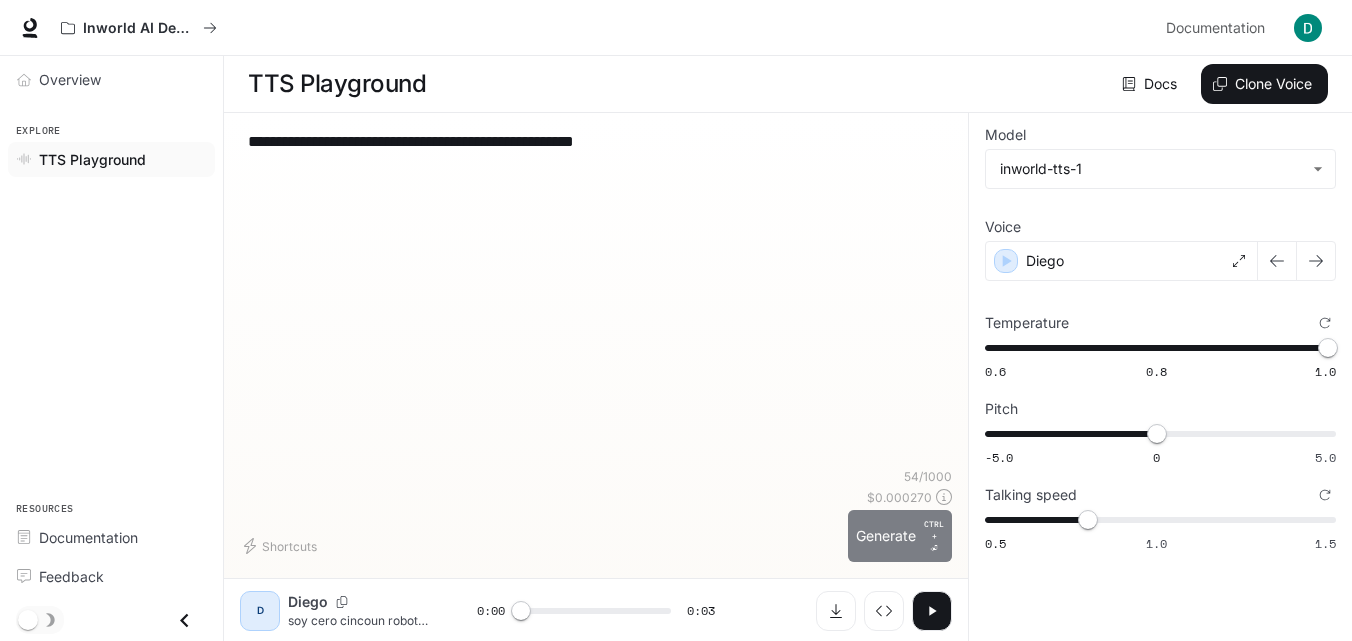 click on "Generate CTRL +  ⏎" at bounding box center [900, 536] 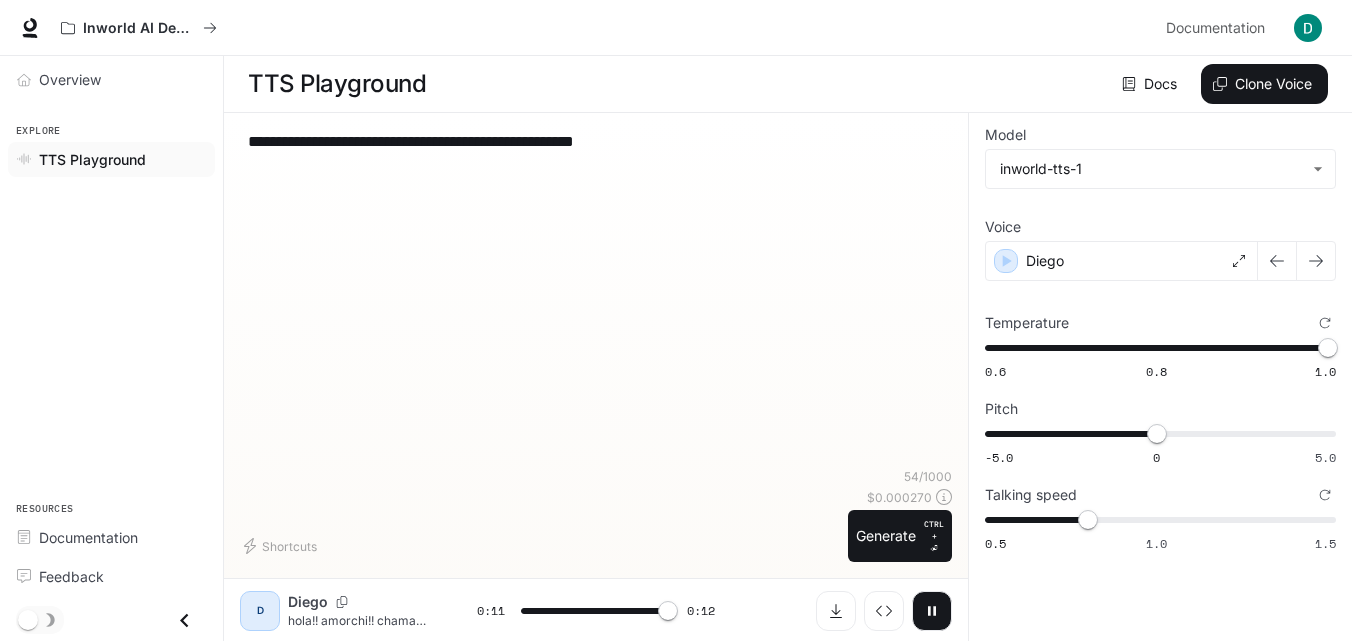 type on "*" 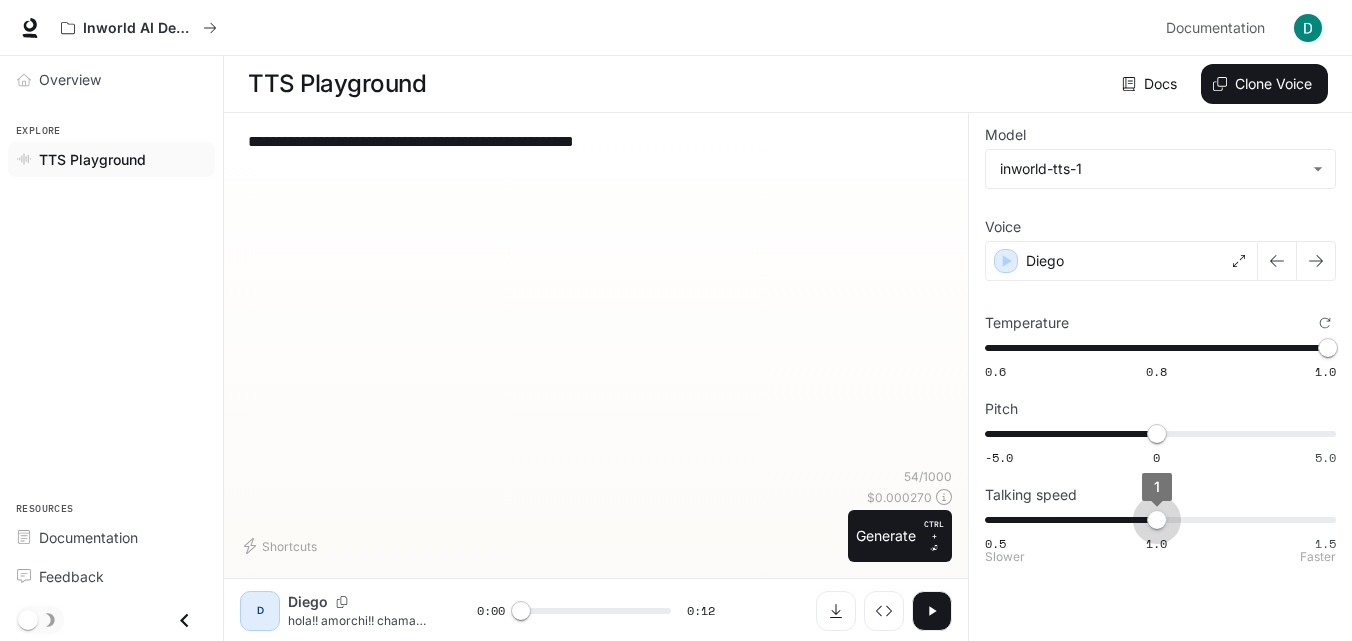 type on "***" 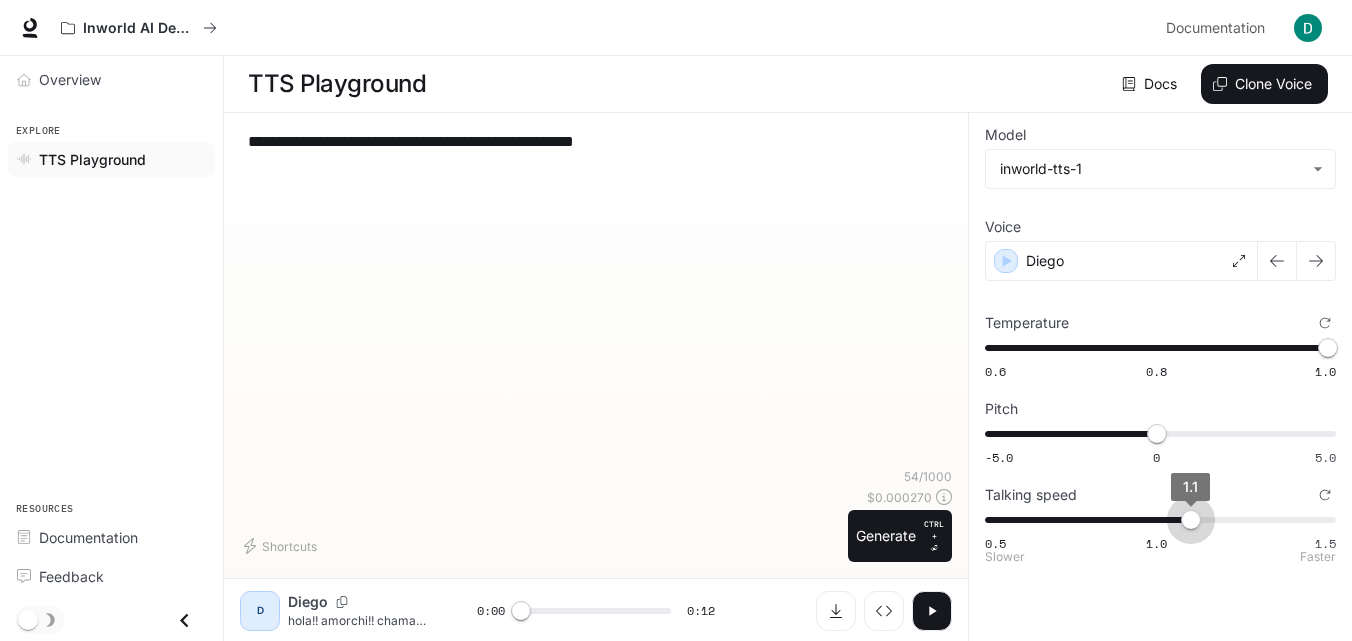 drag, startPoint x: 1082, startPoint y: 514, endPoint x: 1174, endPoint y: 515, distance: 92.00543 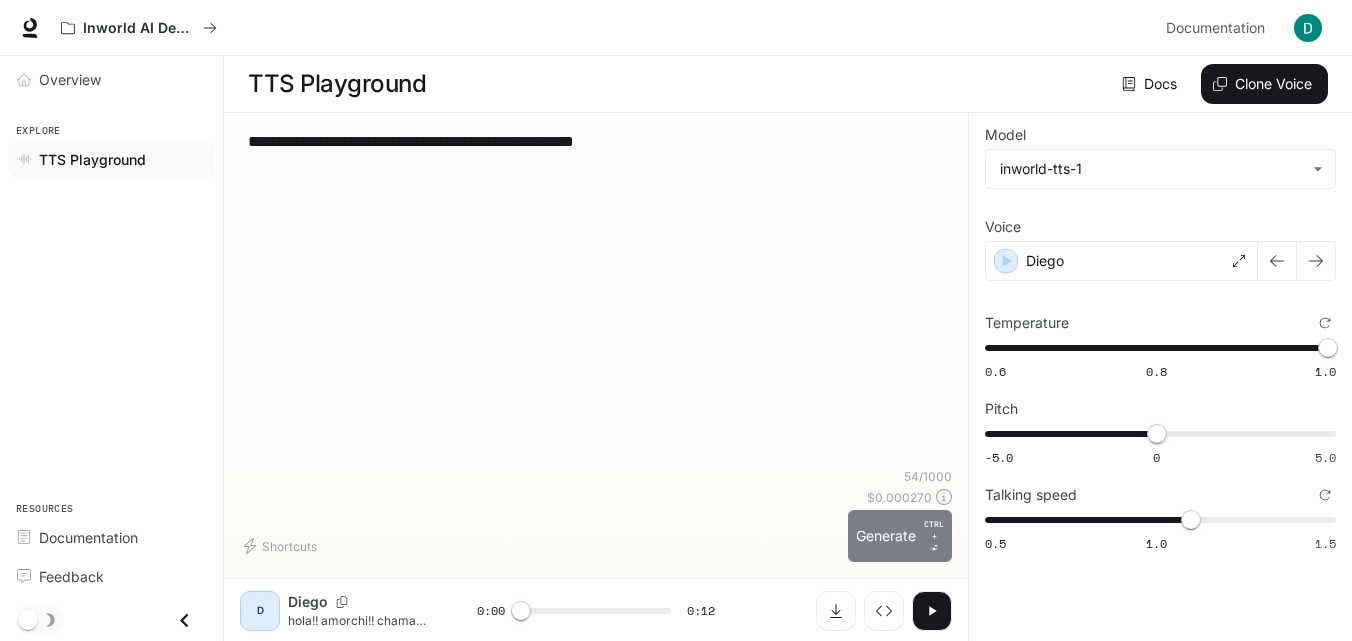 click on "Generate CTRL +  ⏎" at bounding box center [900, 536] 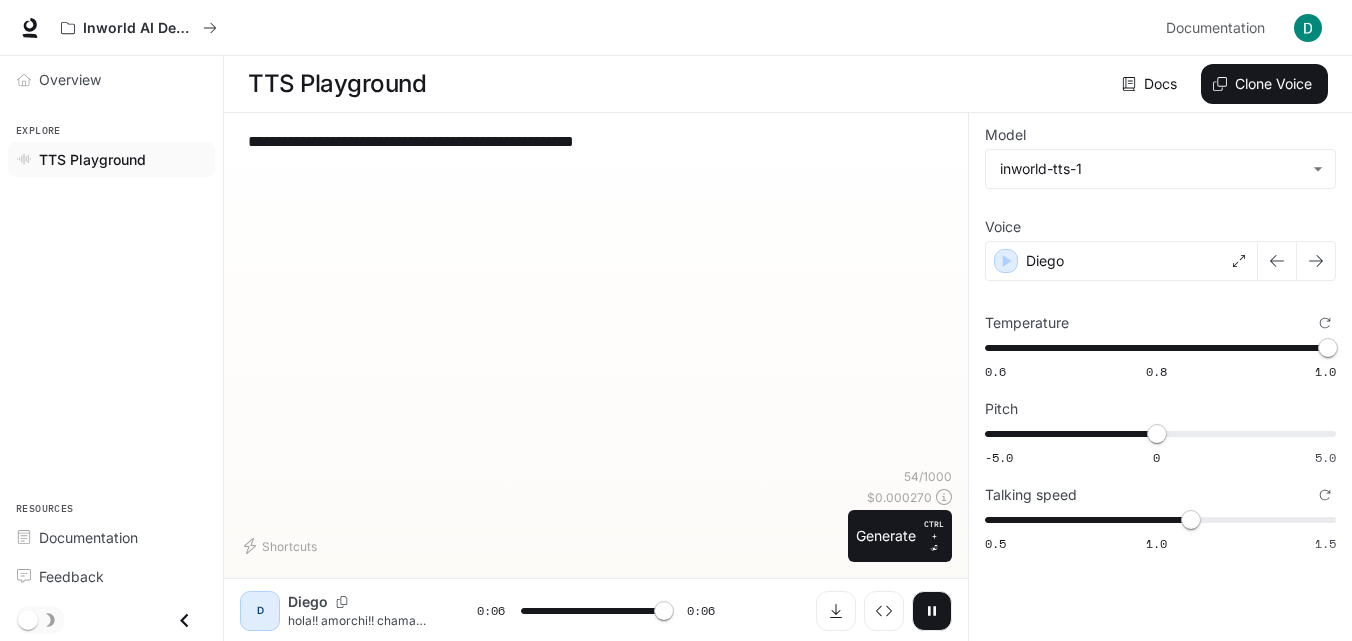 type on "*" 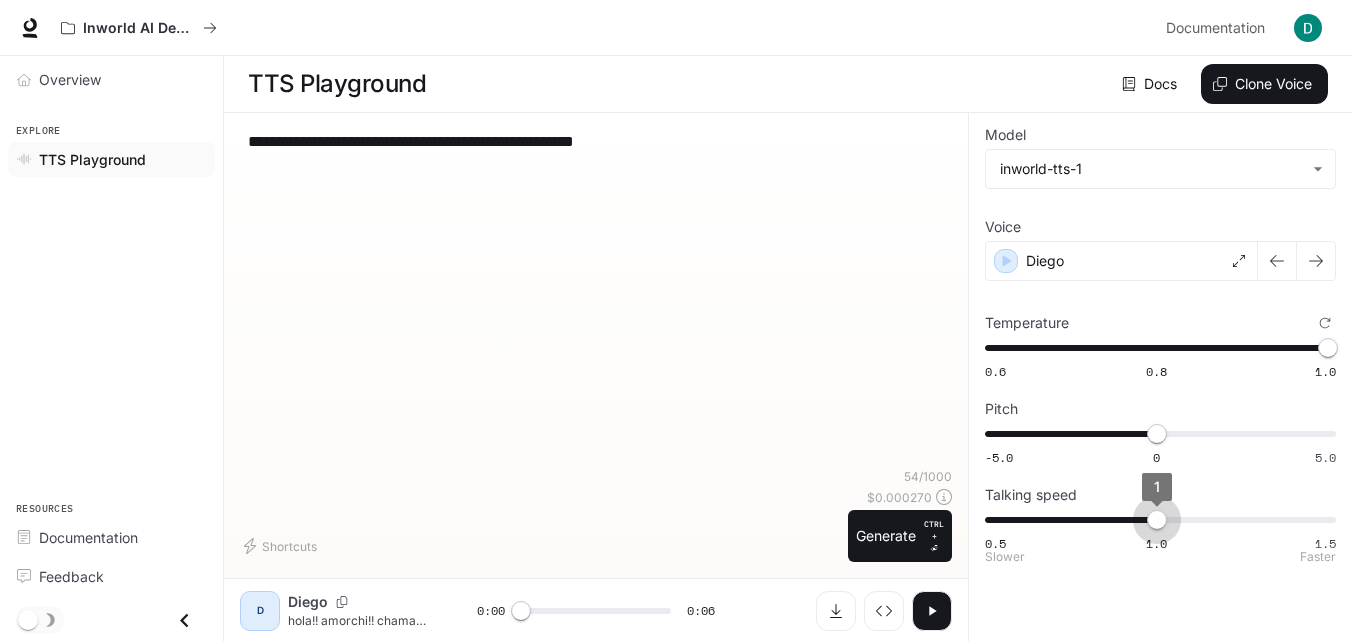 drag, startPoint x: 1194, startPoint y: 522, endPoint x: 1164, endPoint y: 518, distance: 30.265491 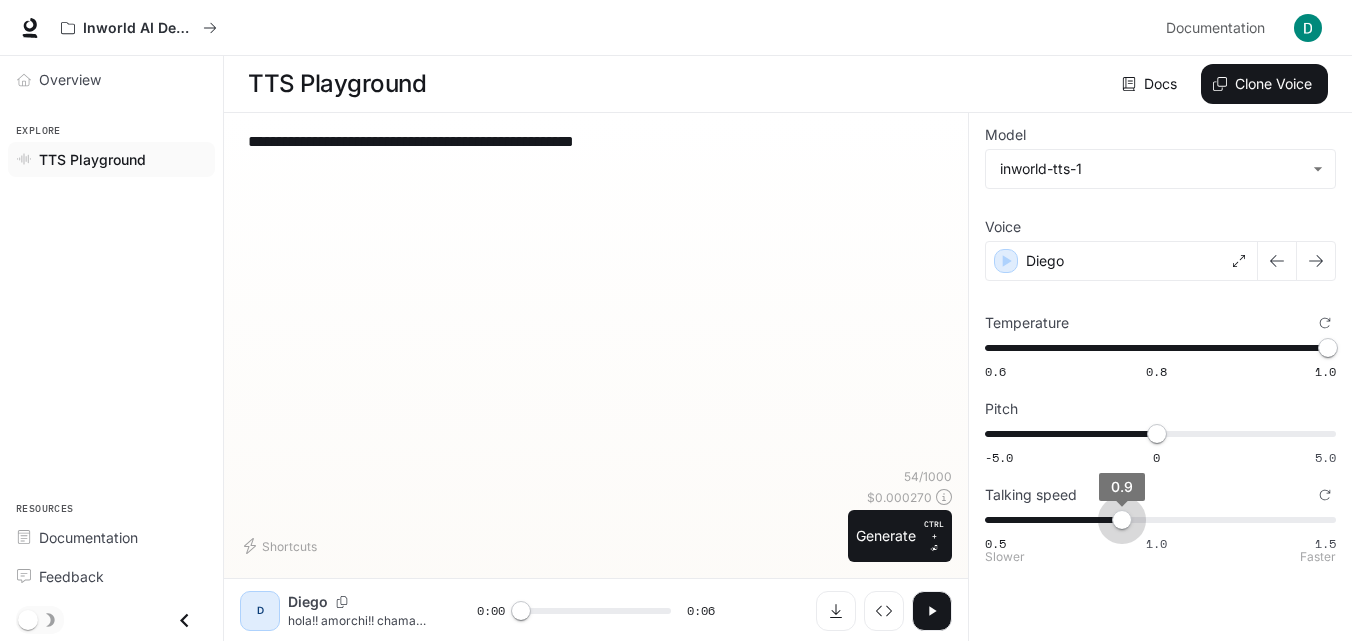 type on "*" 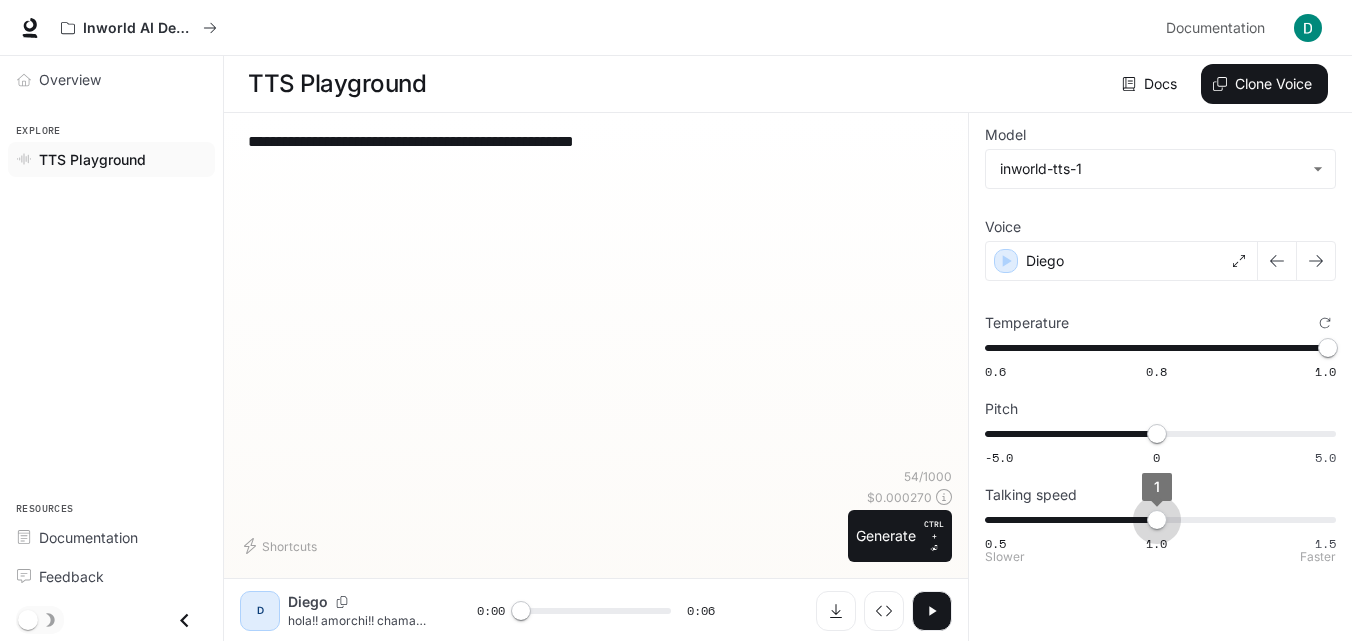 click on "1" at bounding box center (1157, 520) 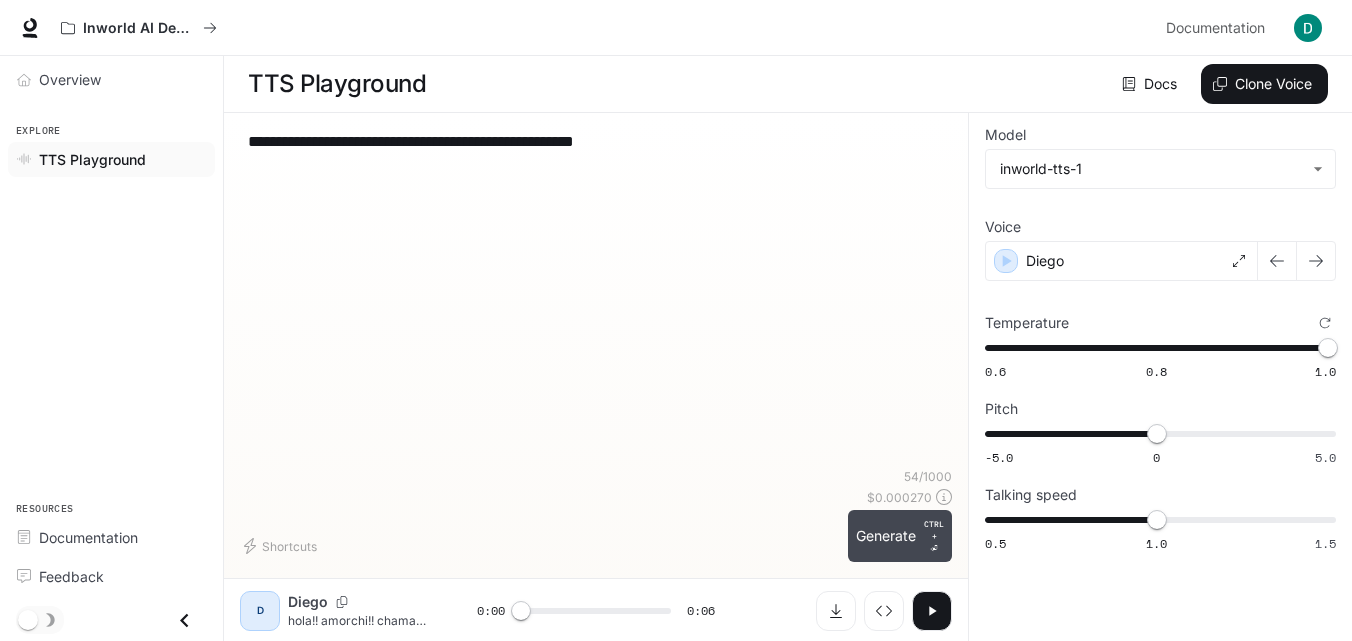 click on "Generate CTRL +  ⏎" at bounding box center (900, 536) 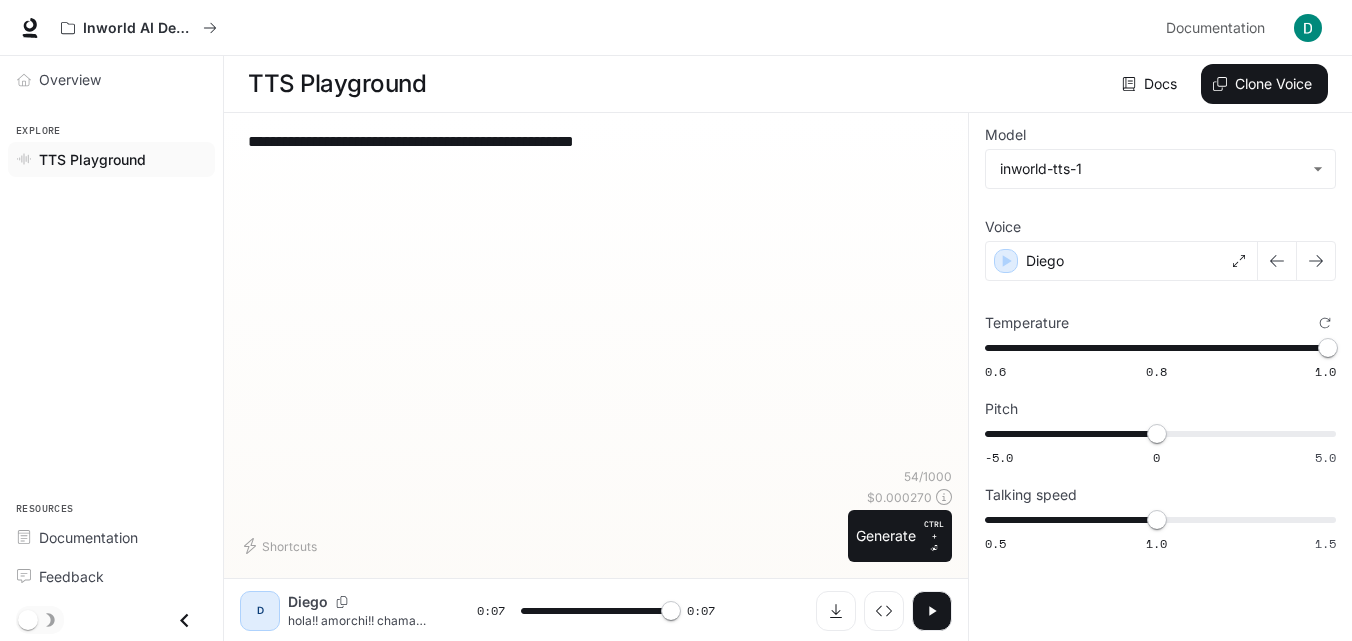 type on "*" 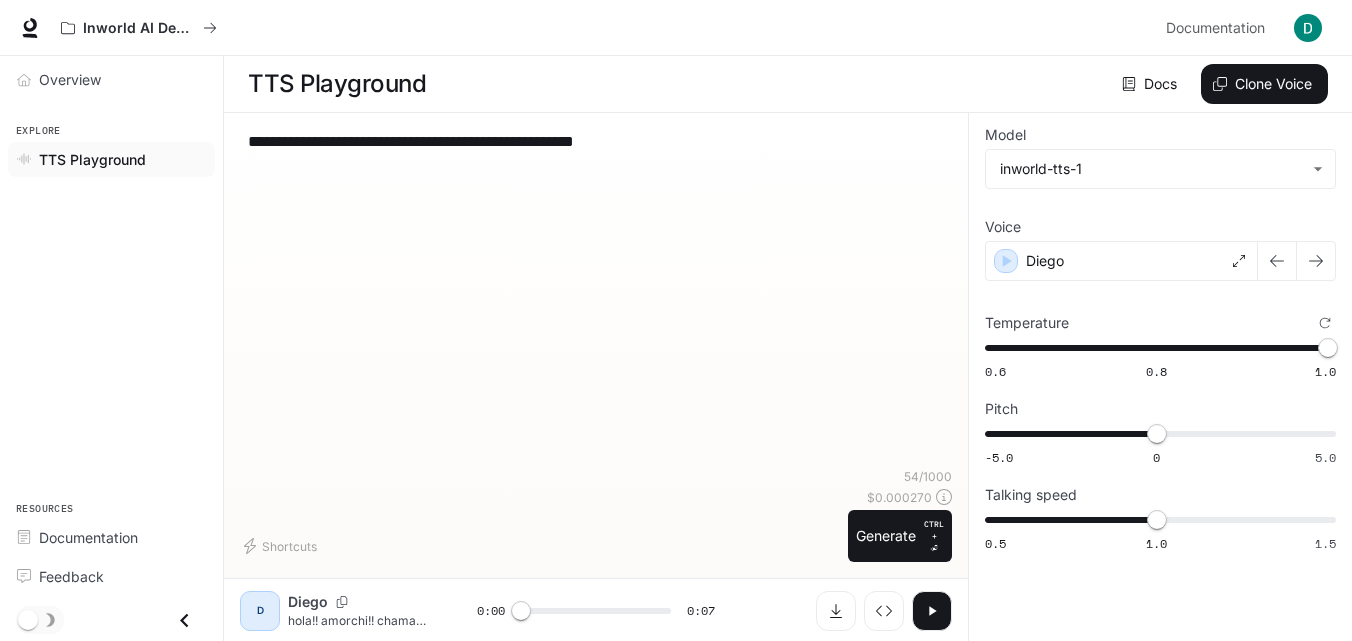 click on "**********" at bounding box center (596, 153) 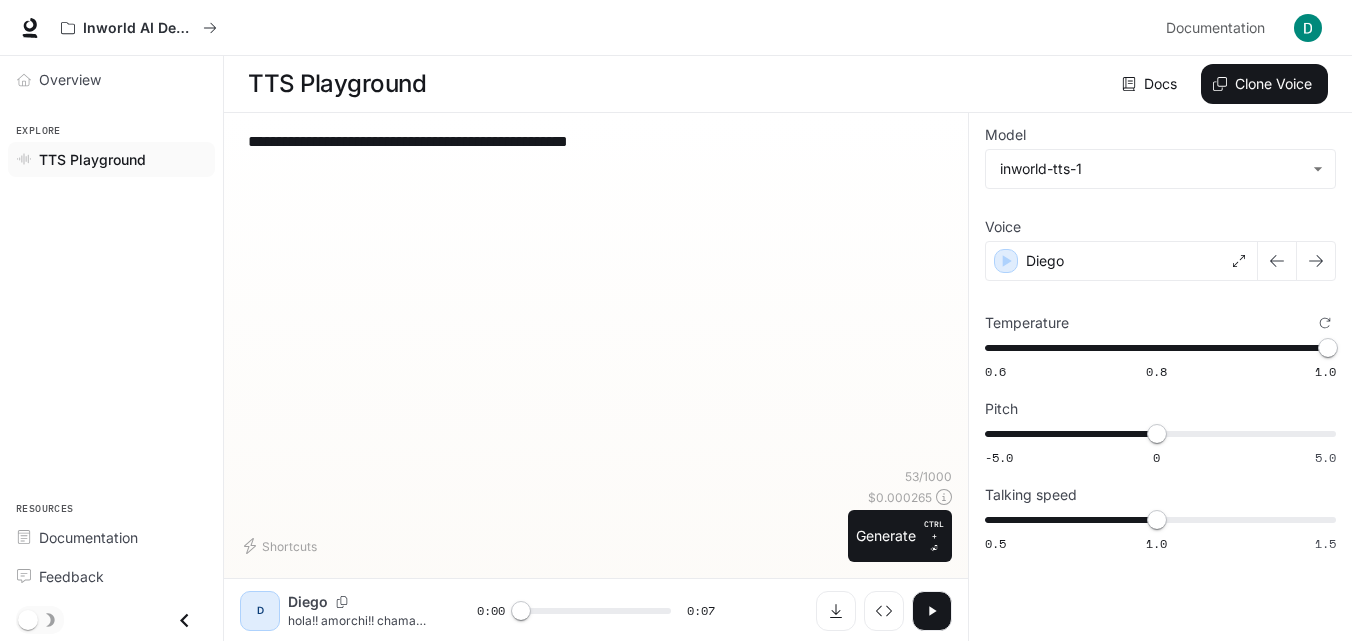 drag, startPoint x: 694, startPoint y: 140, endPoint x: 614, endPoint y: 134, distance: 80.224686 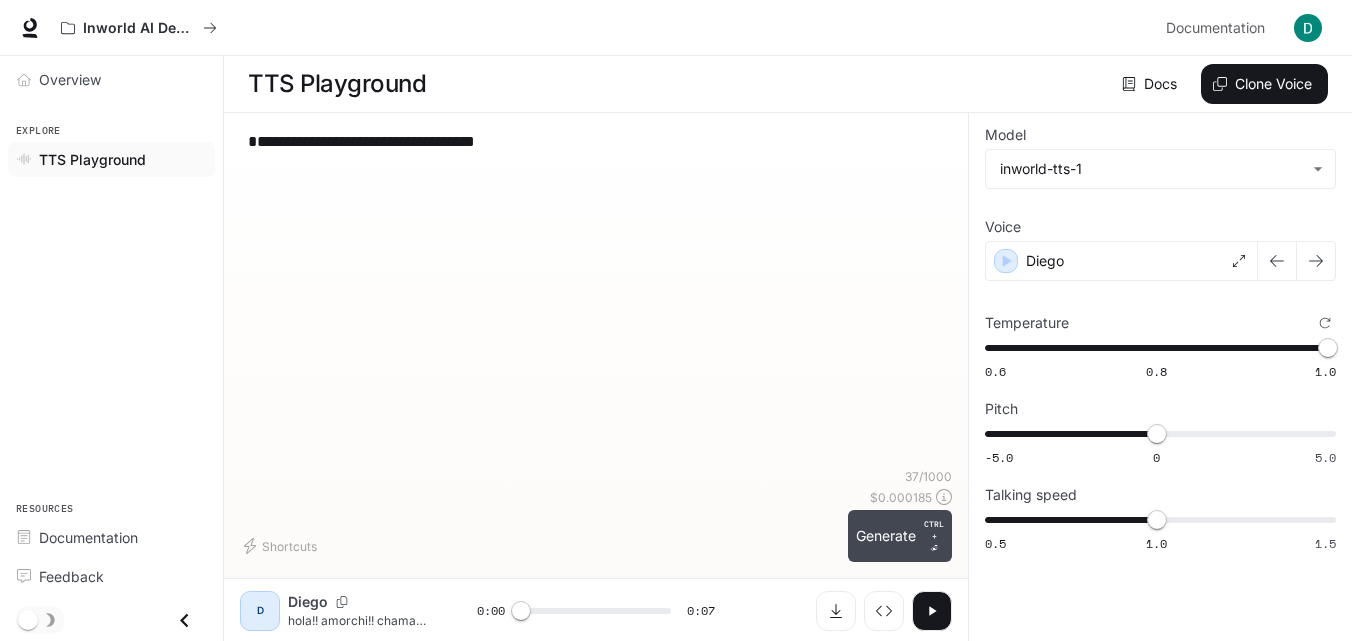type on "**********" 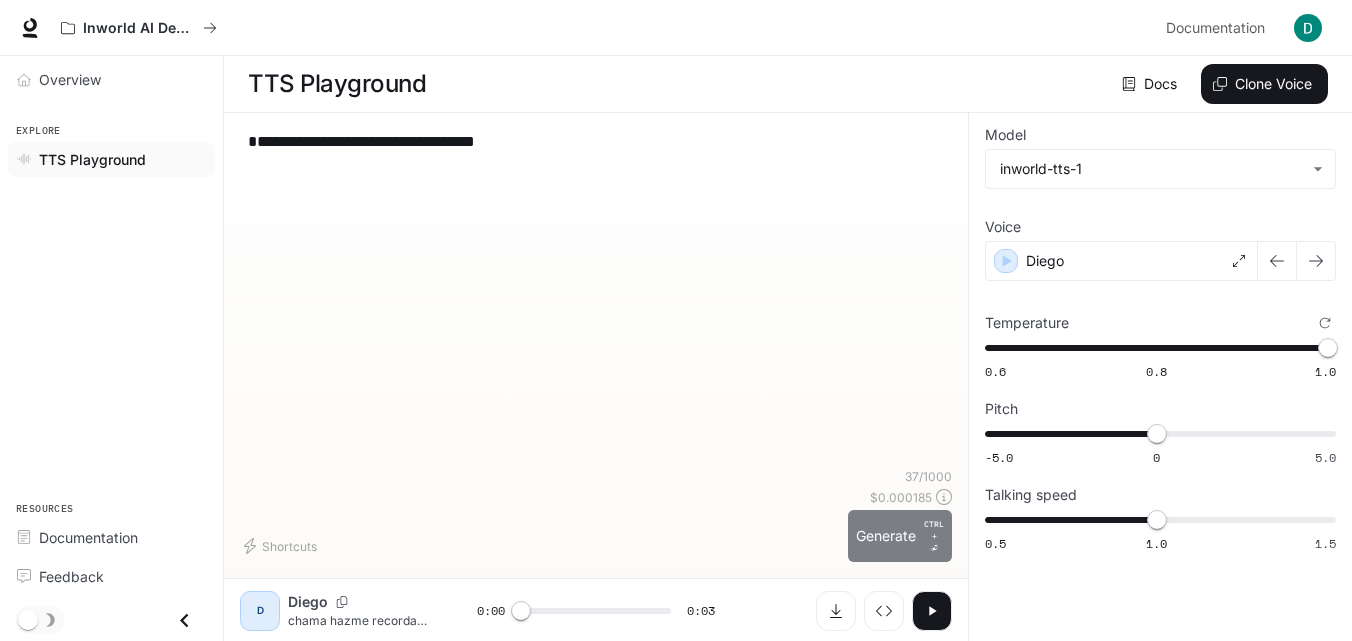 click on "Generate CTRL +  ⏎" at bounding box center [900, 536] 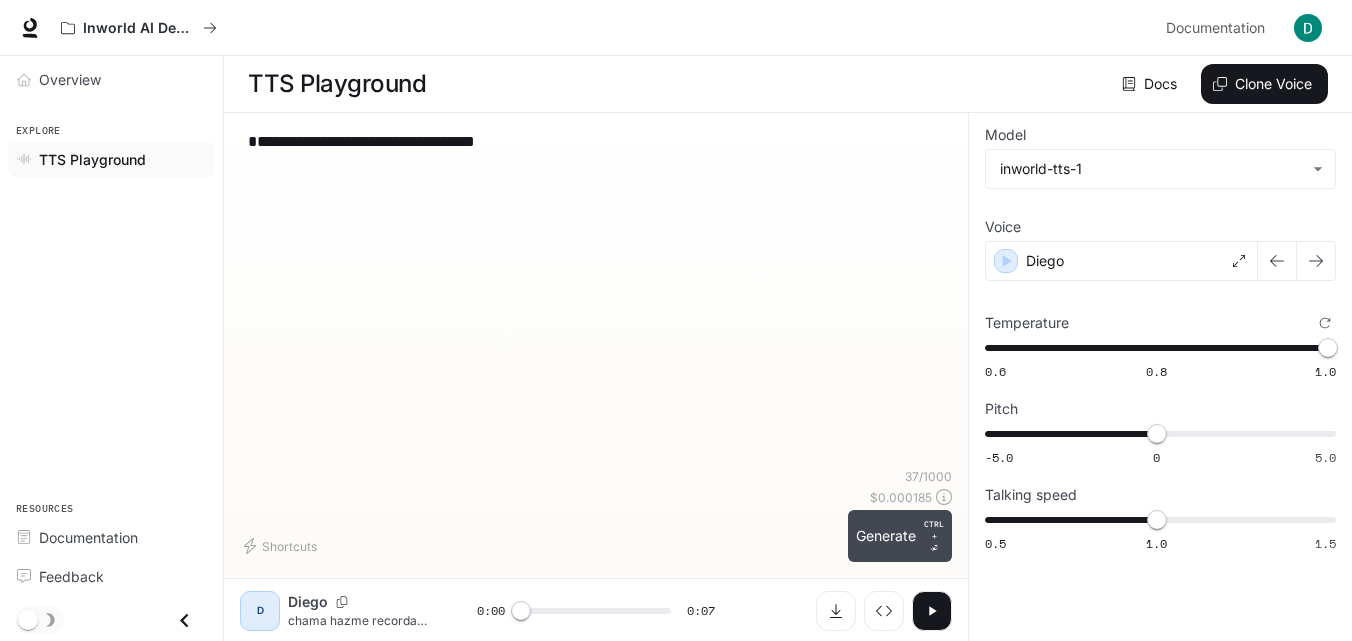 click on "Generate CTRL +  ⏎" at bounding box center (900, 536) 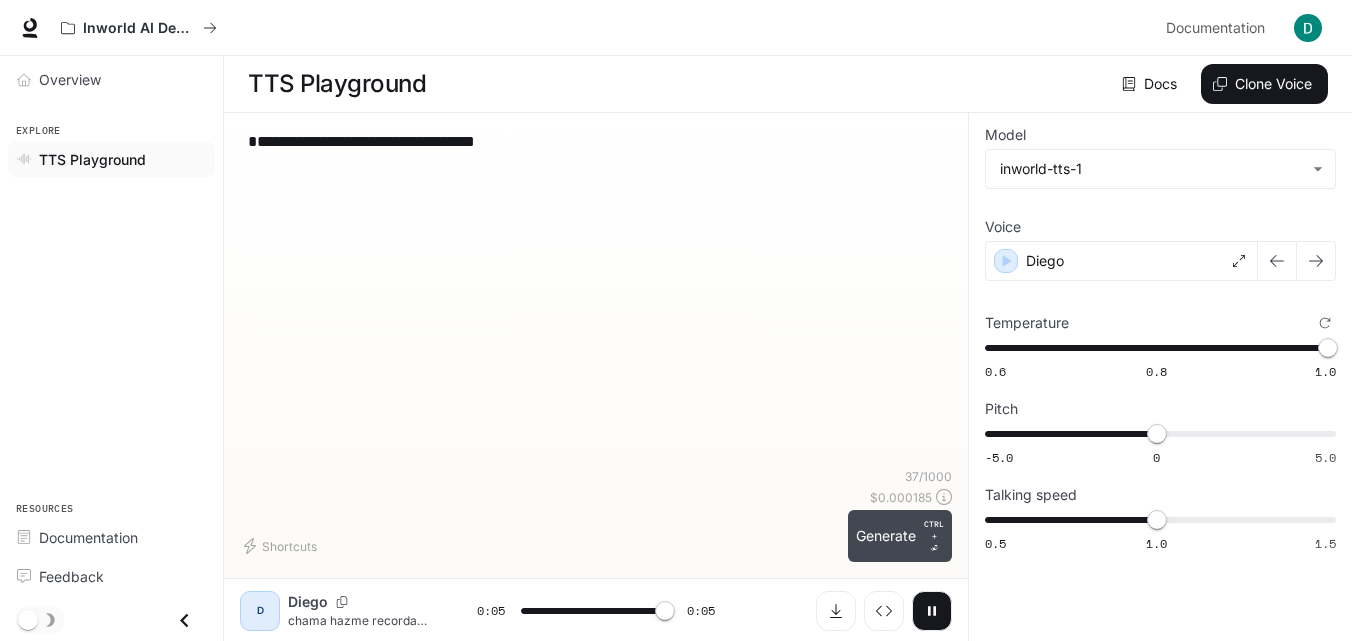 type on "*" 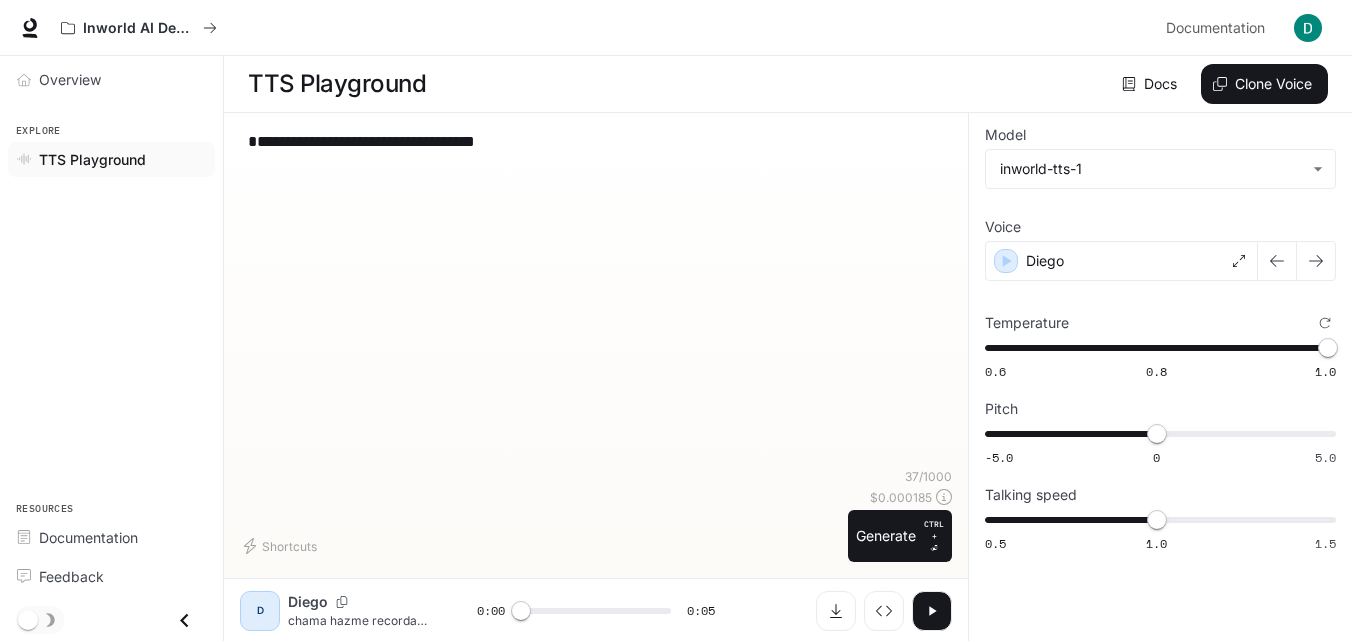 click on "**********" at bounding box center (596, 153) 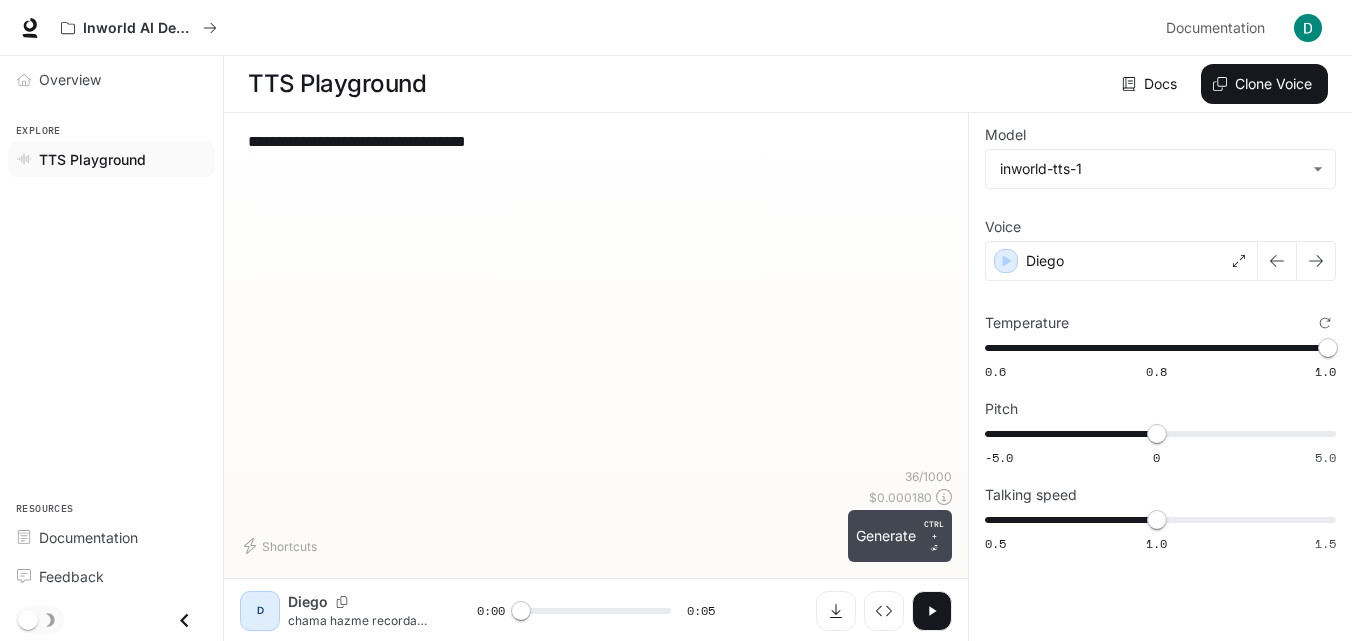 type on "**********" 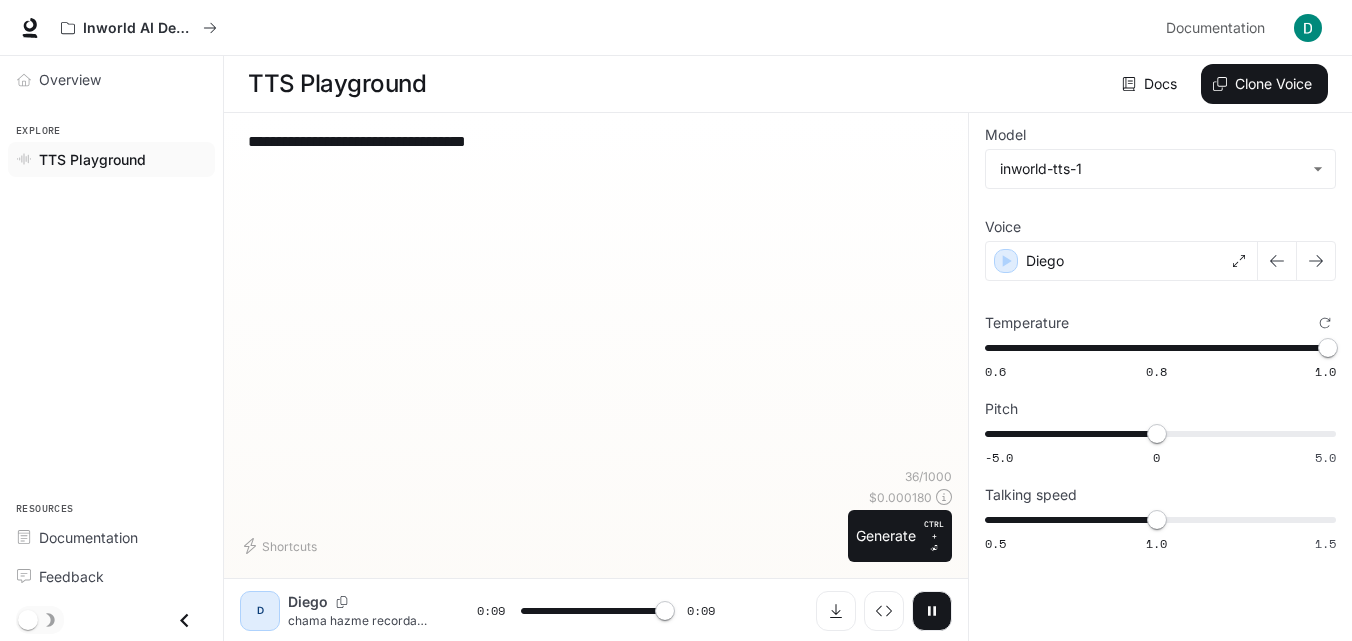 type on "*" 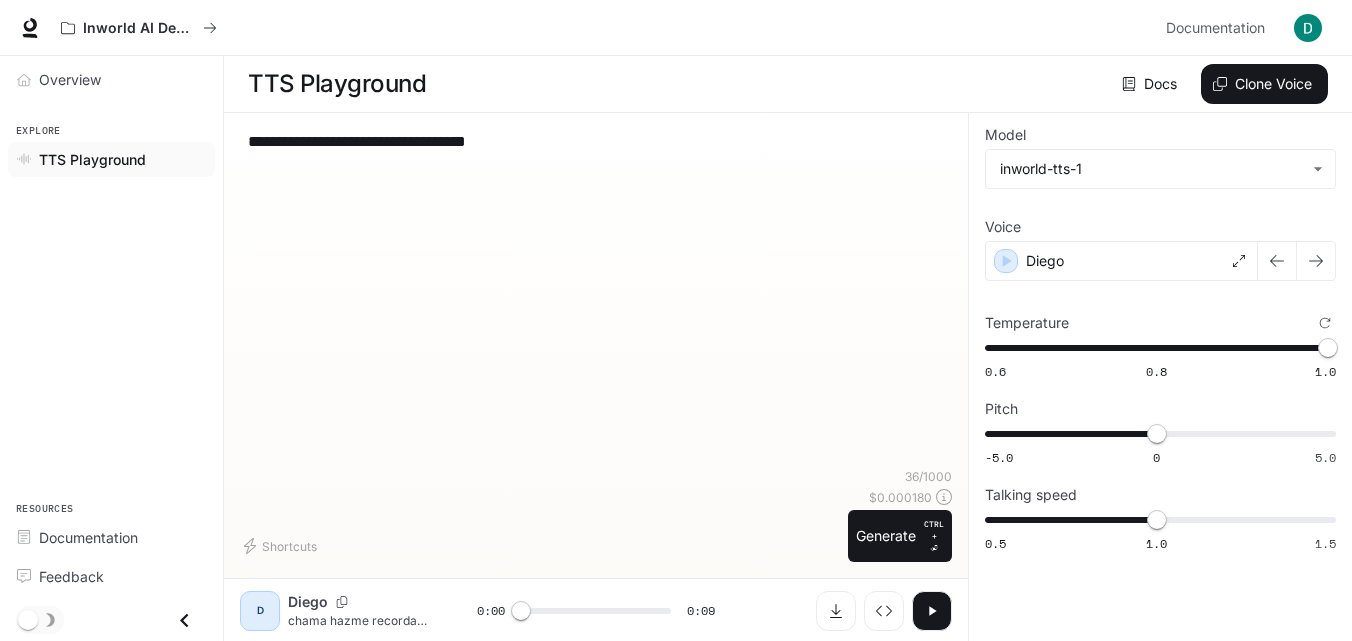 click on "**********" at bounding box center (596, 153) 